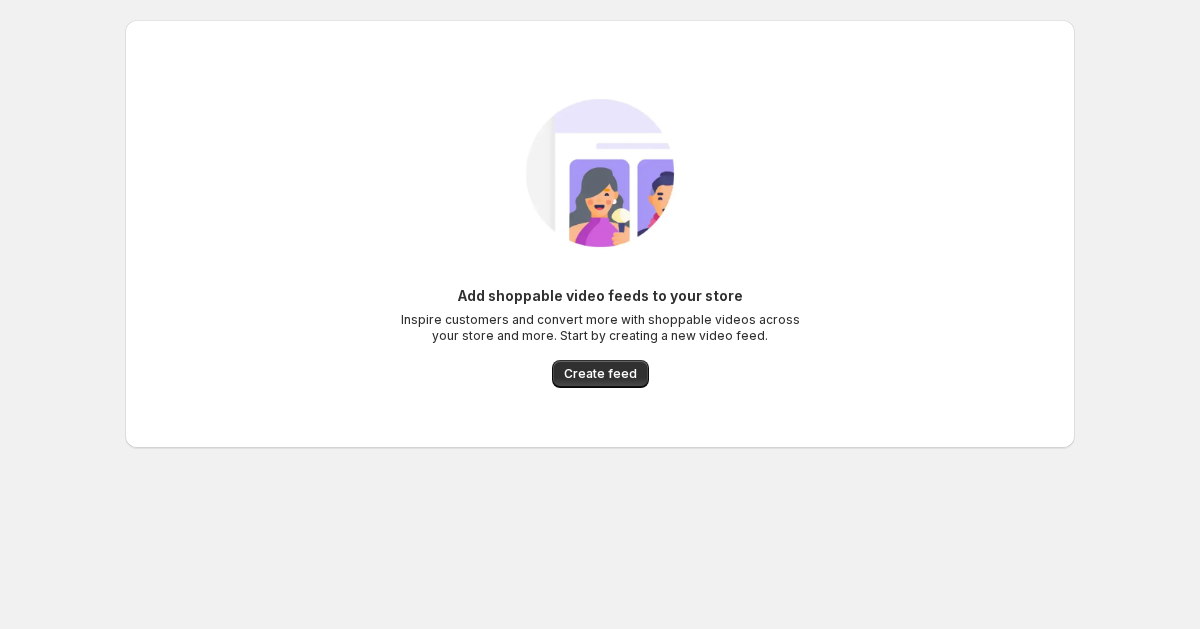 scroll, scrollTop: 0, scrollLeft: 0, axis: both 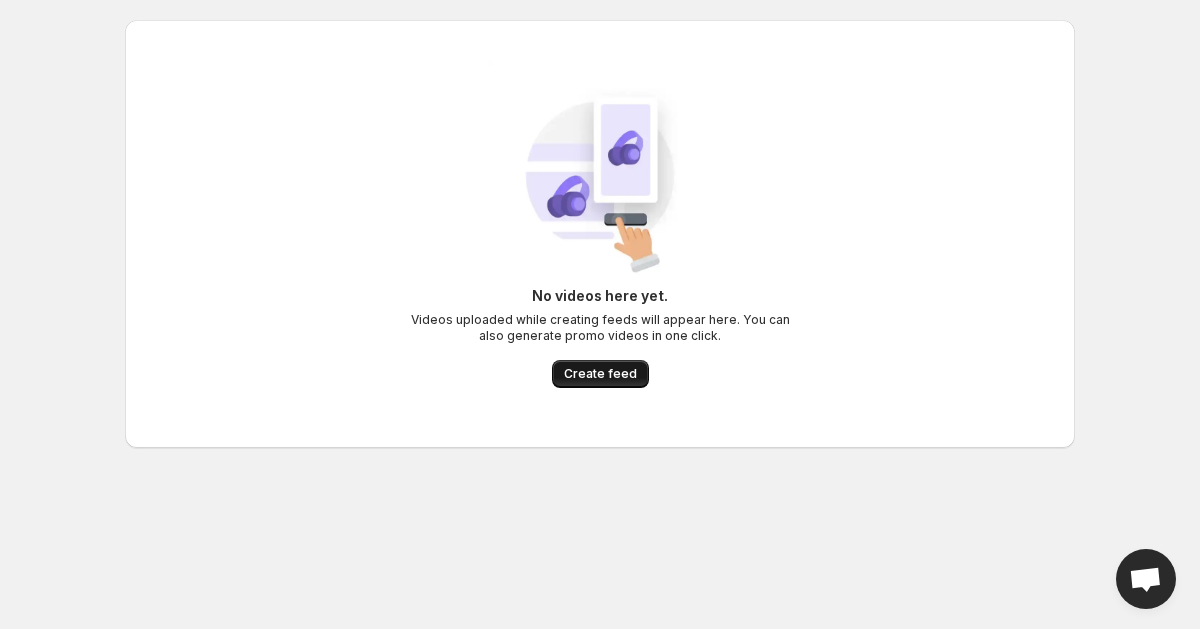 click on "Create feed" at bounding box center [600, 374] 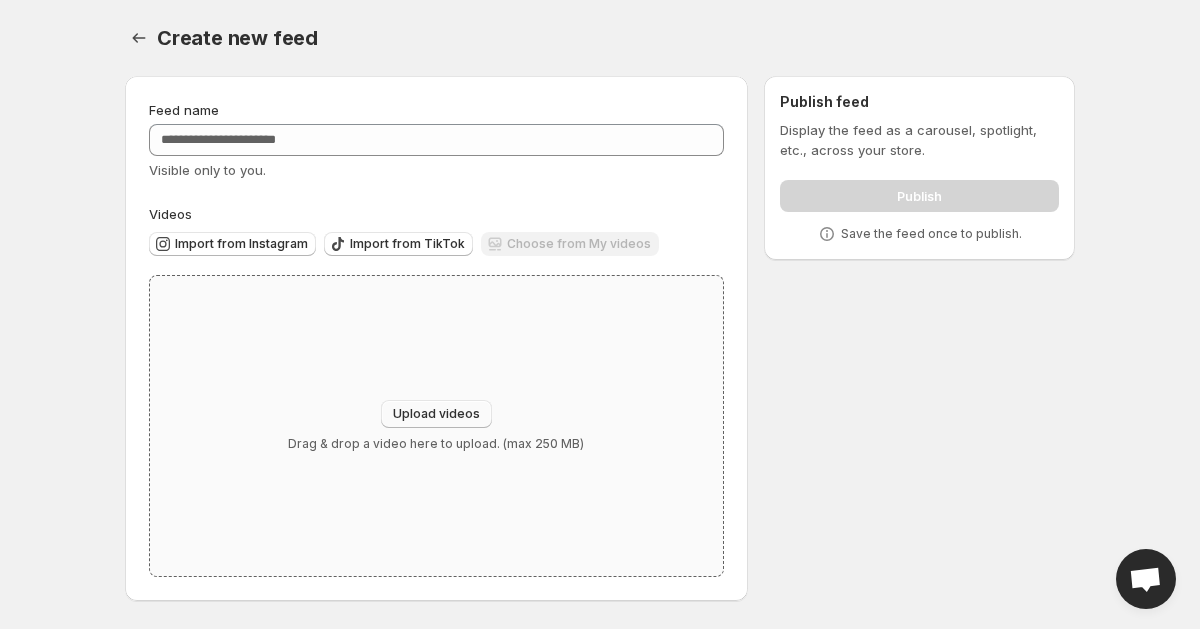 click on "Upload videos" at bounding box center (436, 414) 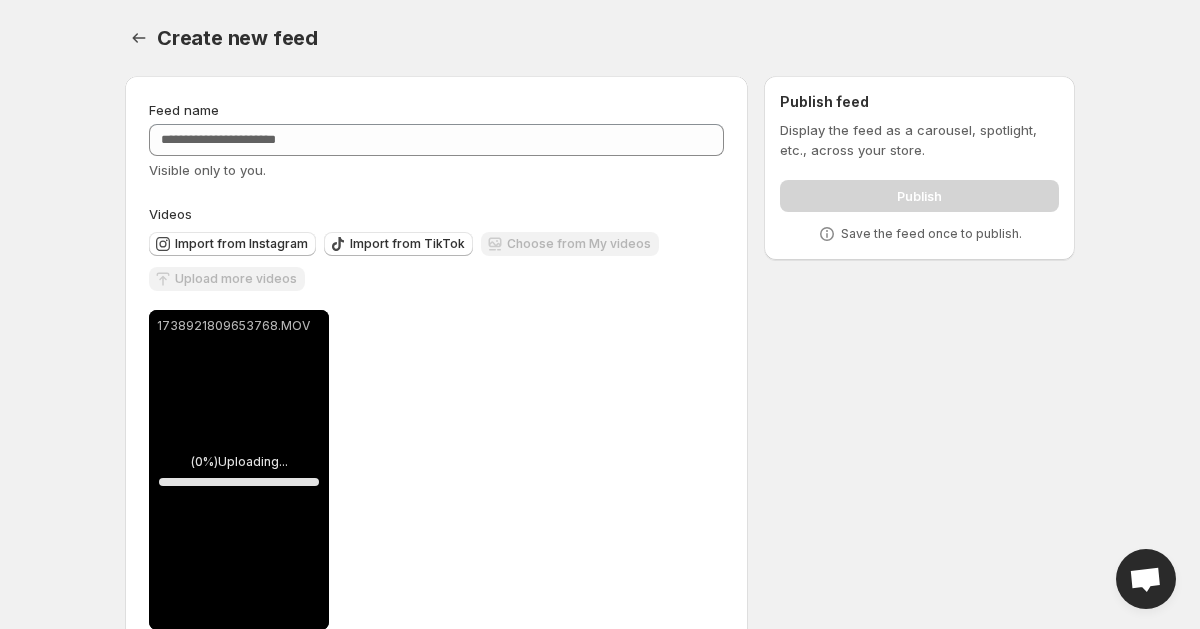 scroll, scrollTop: 50, scrollLeft: 0, axis: vertical 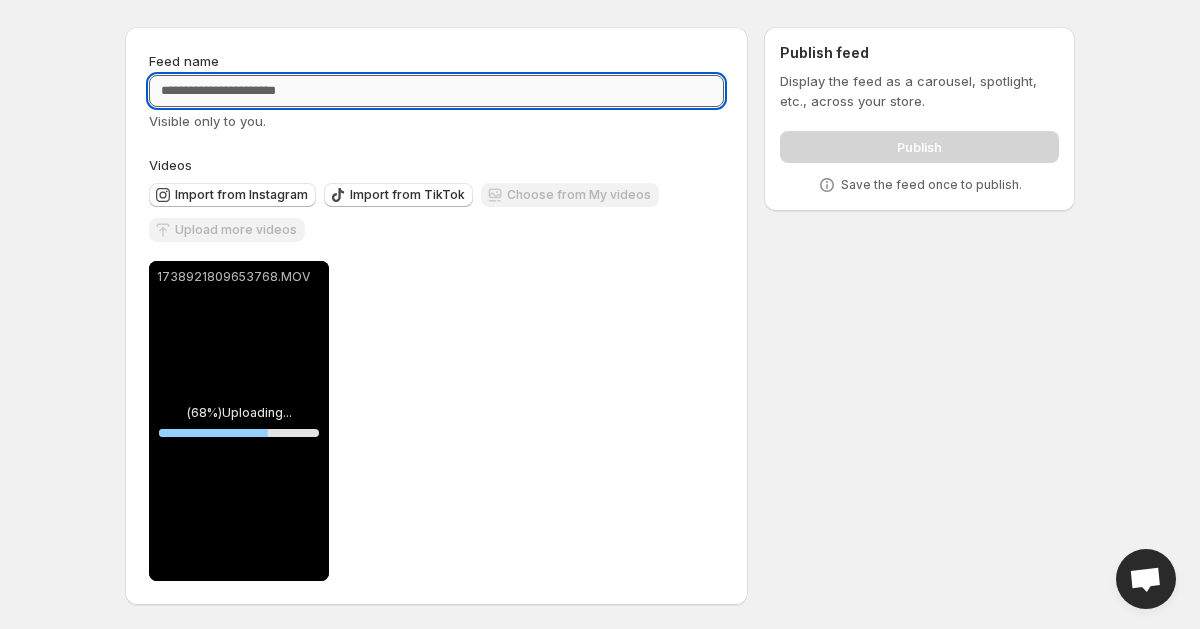 click on "Feed name" at bounding box center (436, 91) 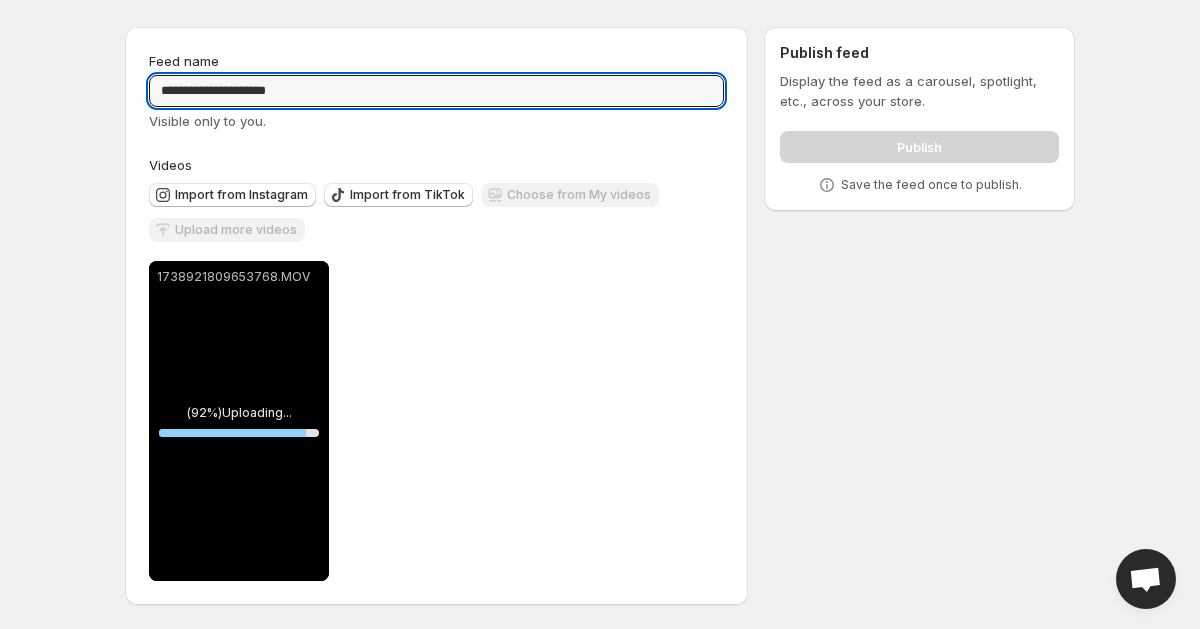 type on "**********" 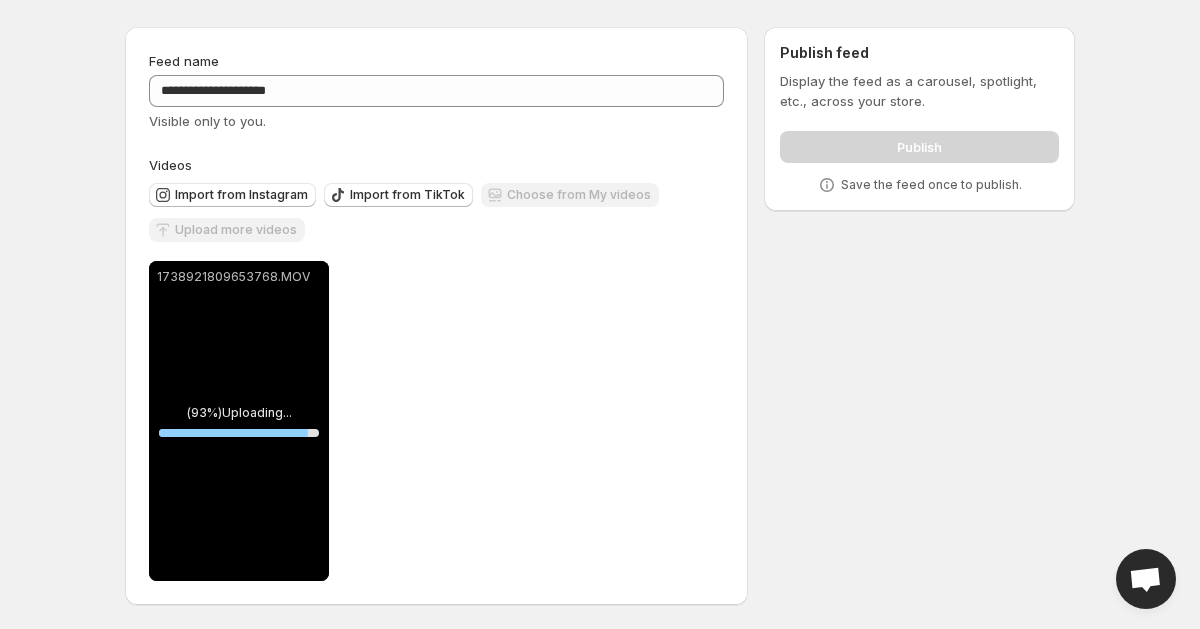 click on "Feed name" at bounding box center [436, 61] 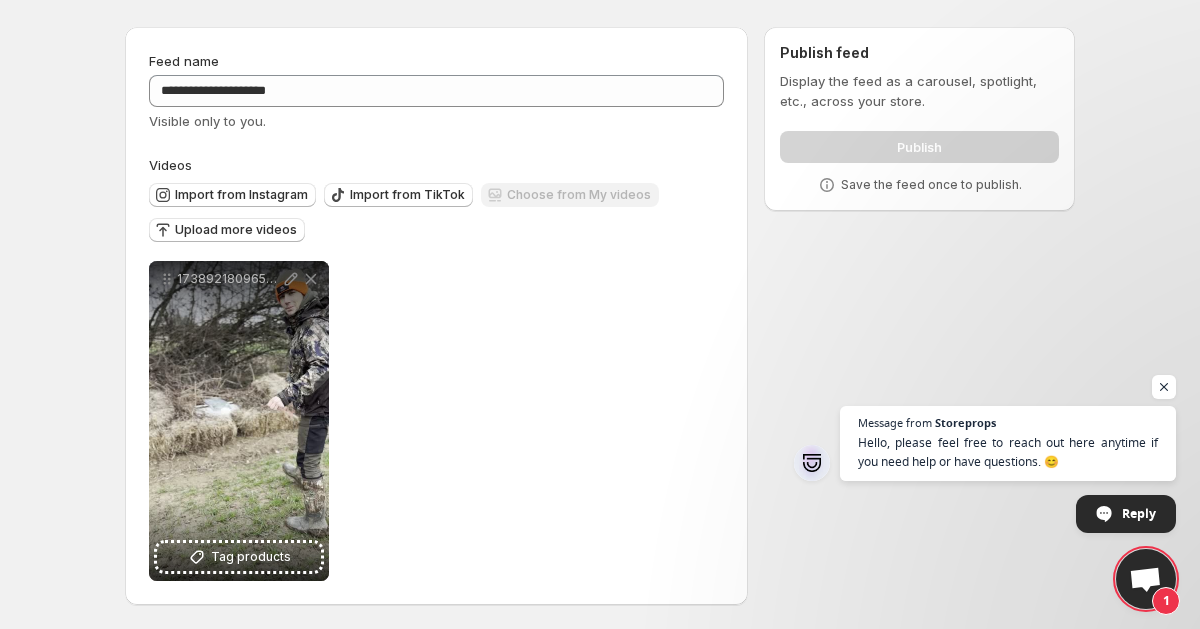 click on "**********" at bounding box center (436, 421) 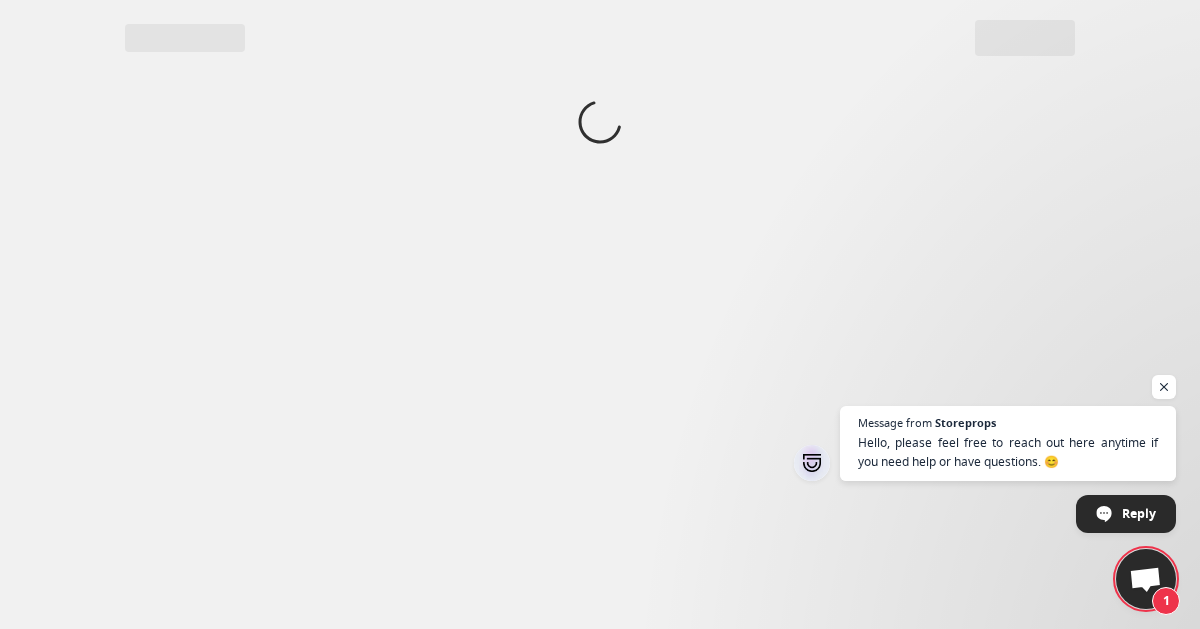 scroll, scrollTop: 0, scrollLeft: 0, axis: both 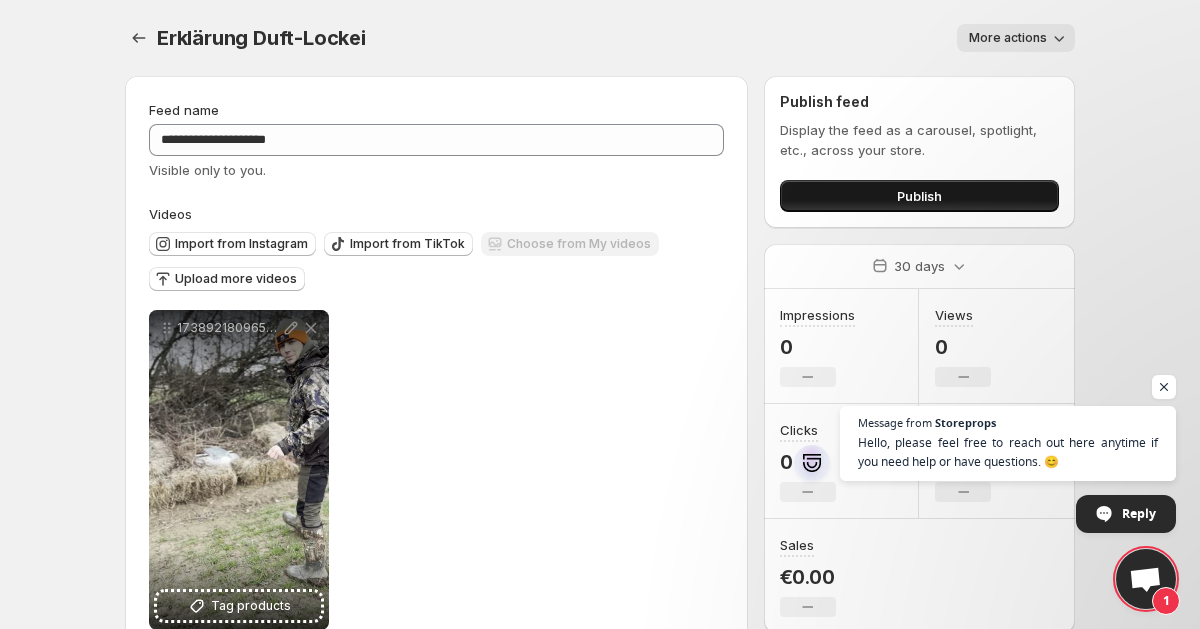 click on "Publish" at bounding box center (919, 196) 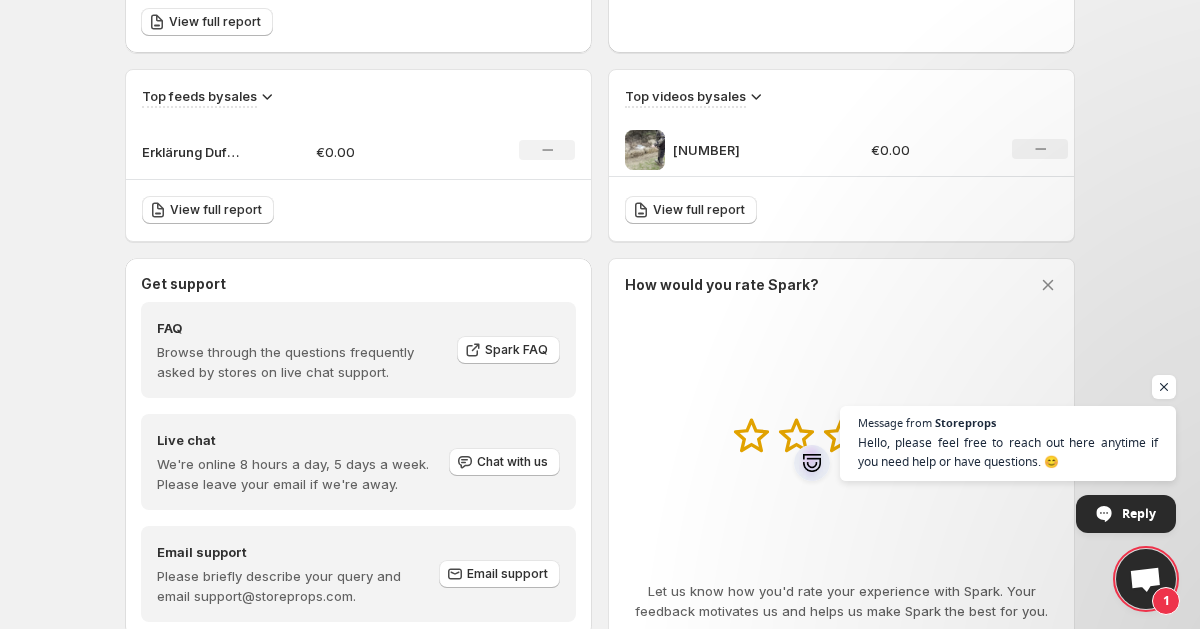 scroll, scrollTop: 695, scrollLeft: 0, axis: vertical 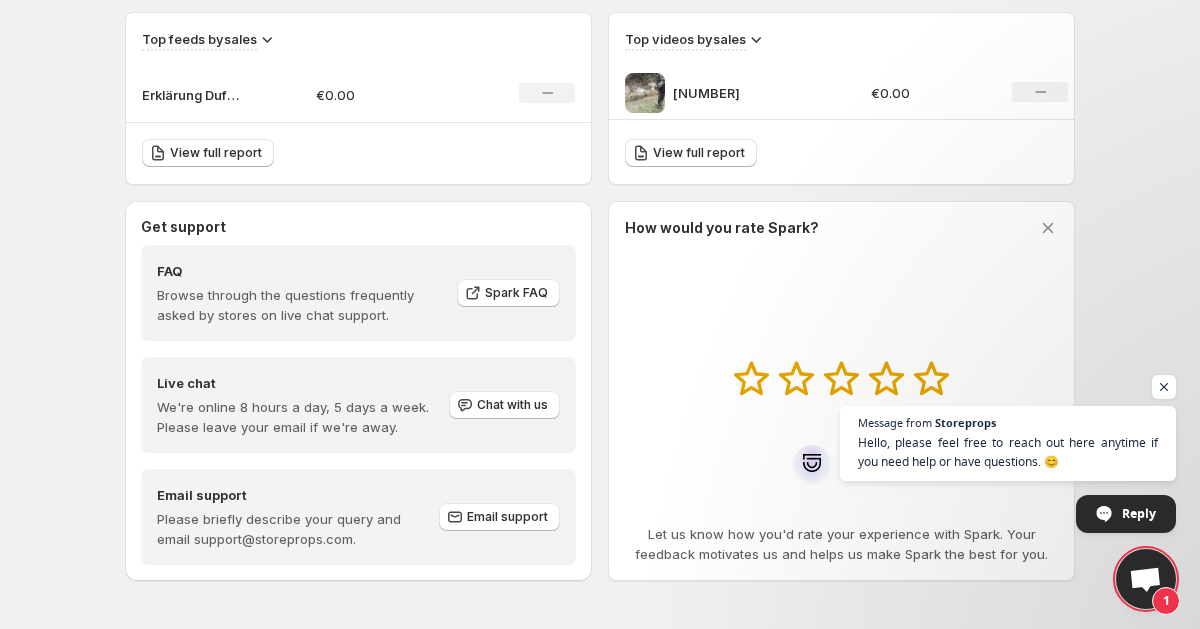 click on "[NUMBER]" at bounding box center (748, 93) 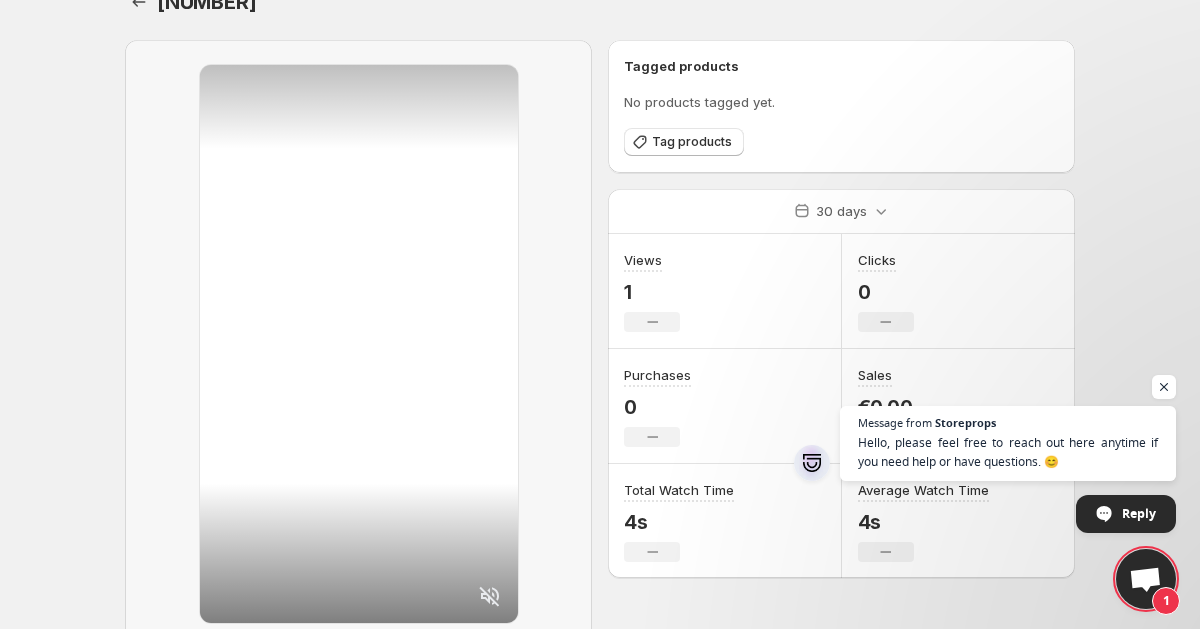 scroll, scrollTop: 0, scrollLeft: 0, axis: both 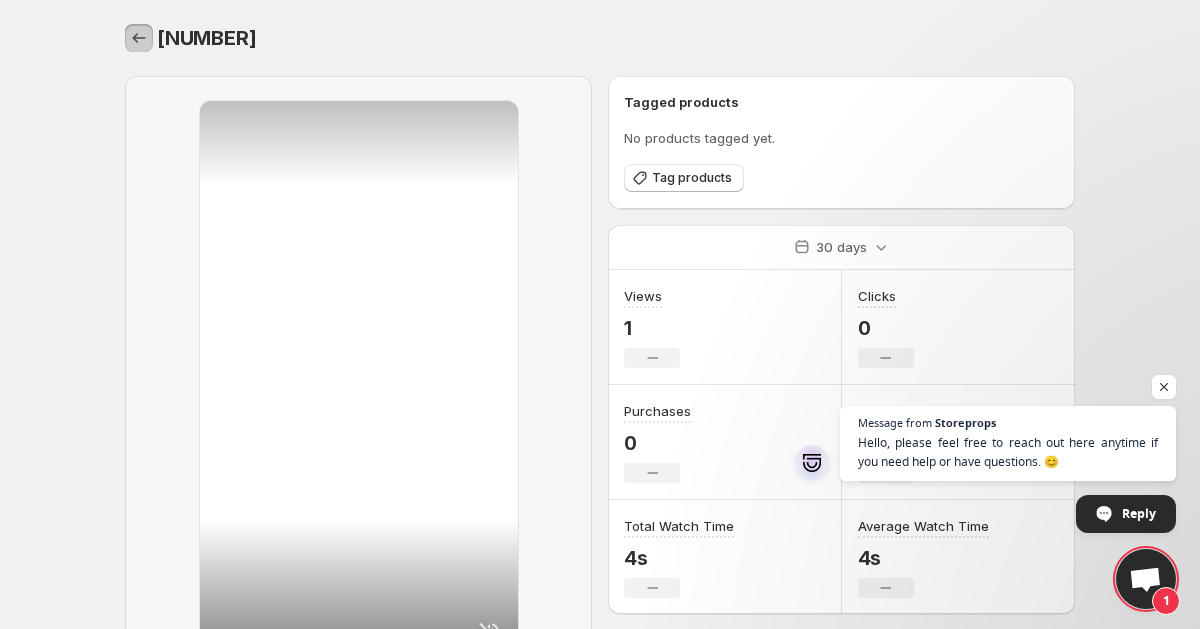 click 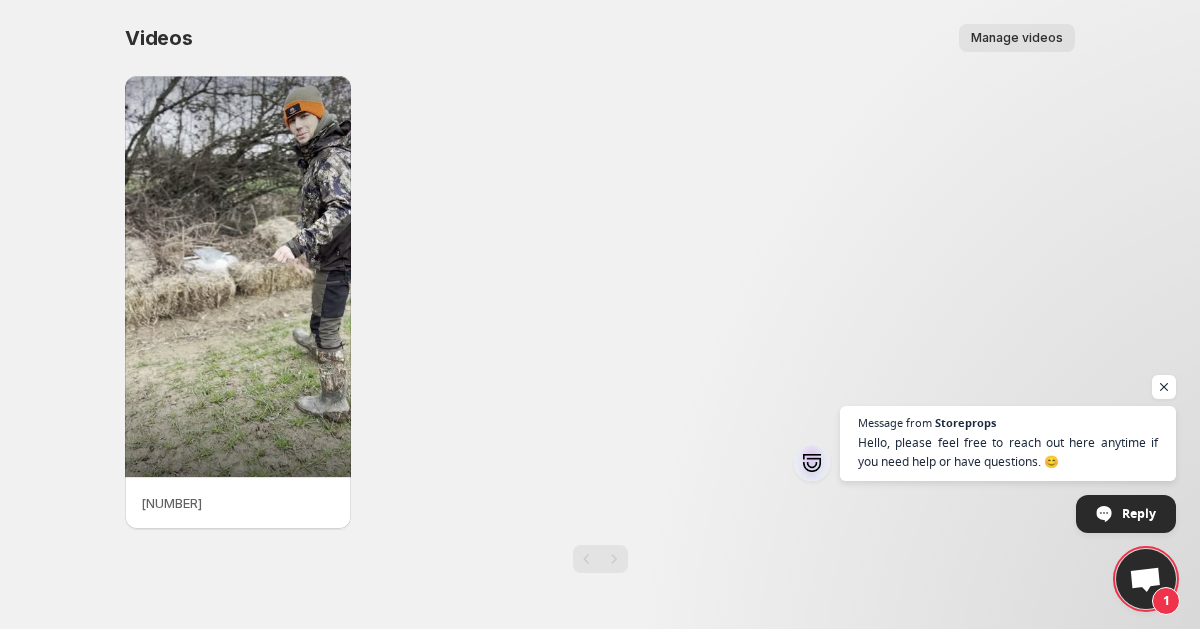 click on "[NUMBER]" at bounding box center [238, 503] 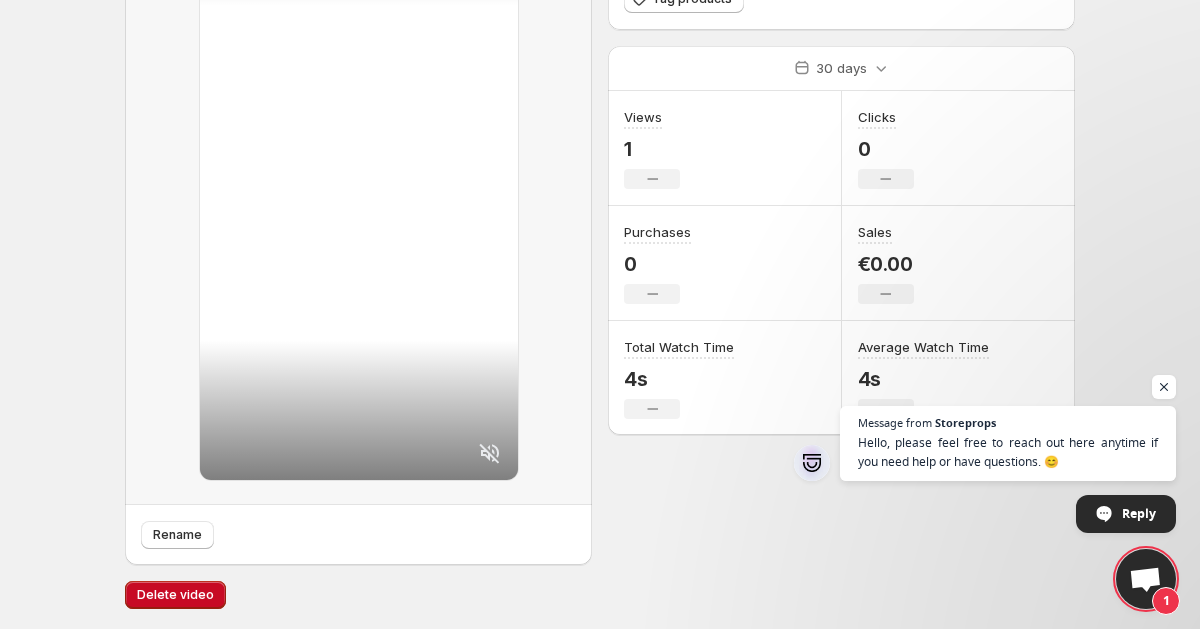 scroll, scrollTop: 0, scrollLeft: 0, axis: both 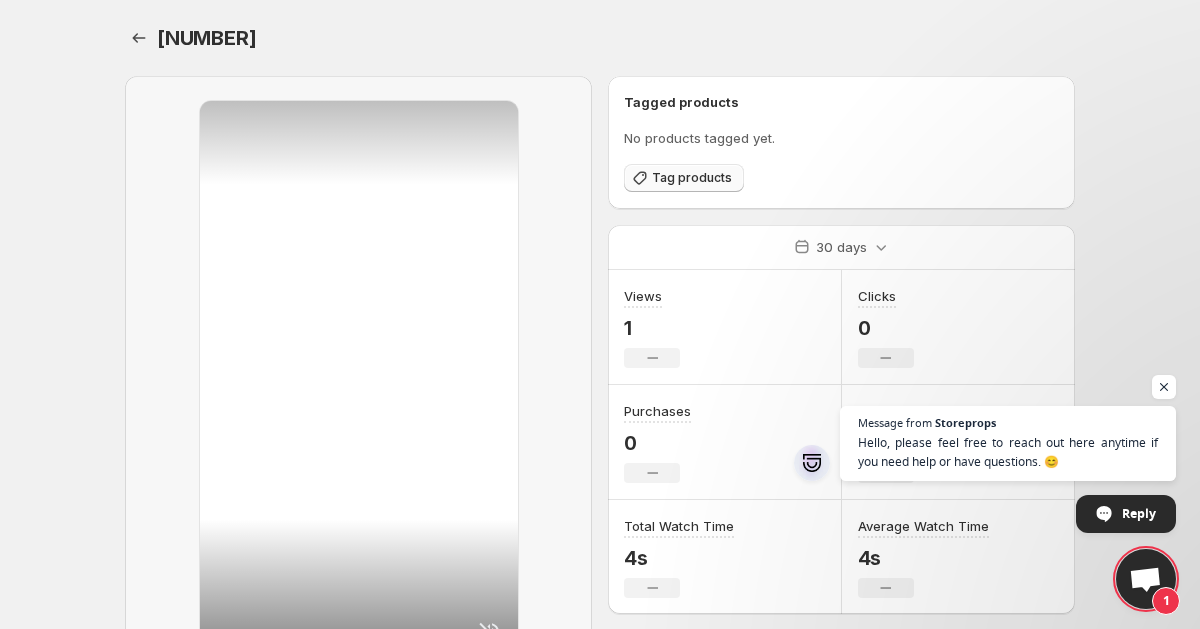 click on "Tag products" at bounding box center [692, 178] 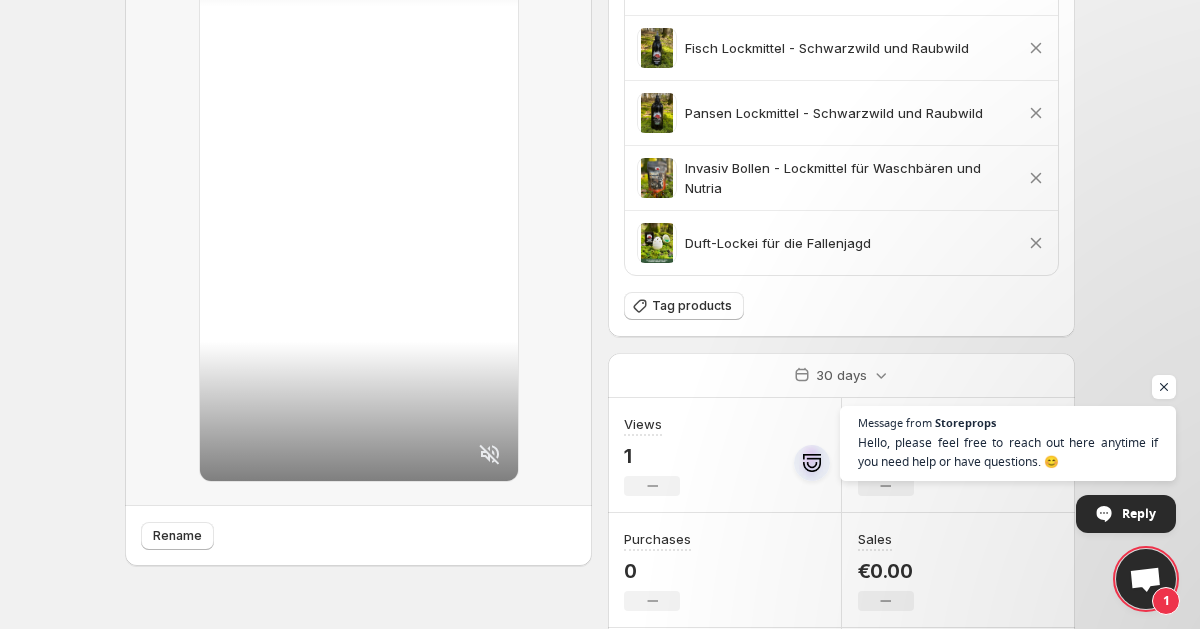 scroll, scrollTop: 0, scrollLeft: 0, axis: both 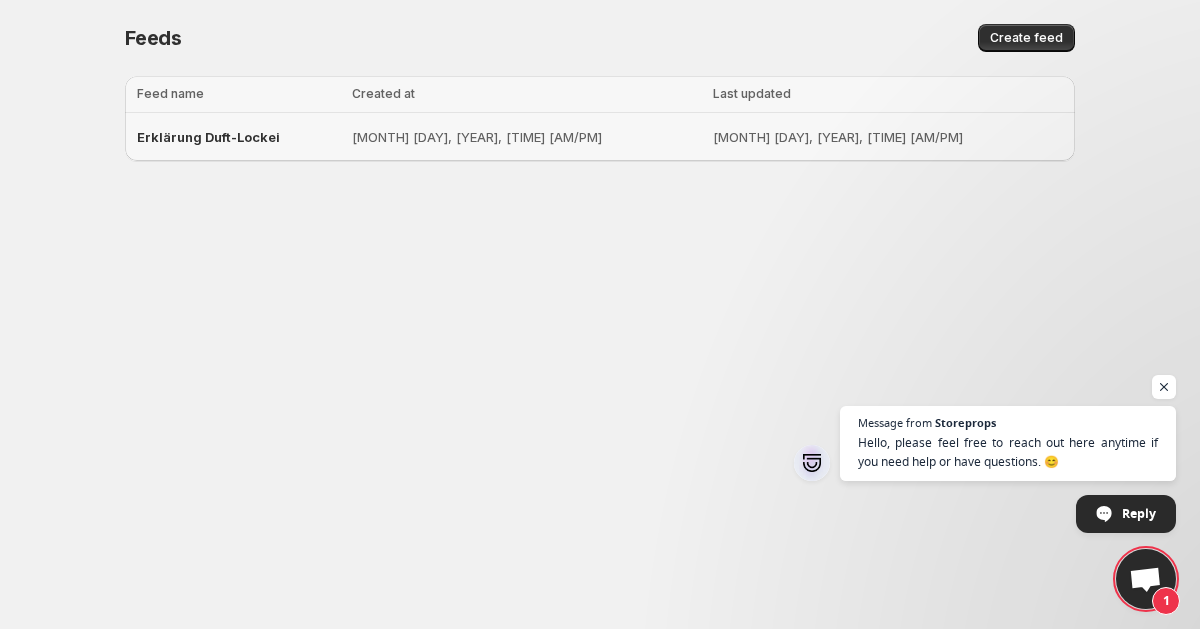 click on "Erklärung Duft-Lockei" at bounding box center (208, 137) 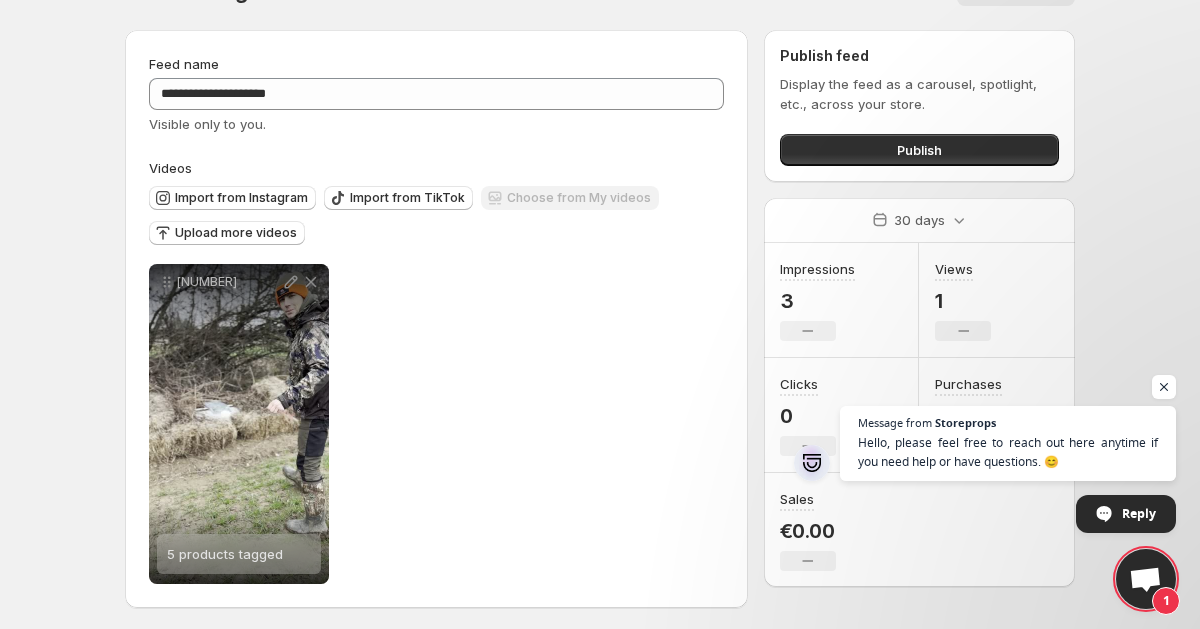 scroll, scrollTop: 50, scrollLeft: 0, axis: vertical 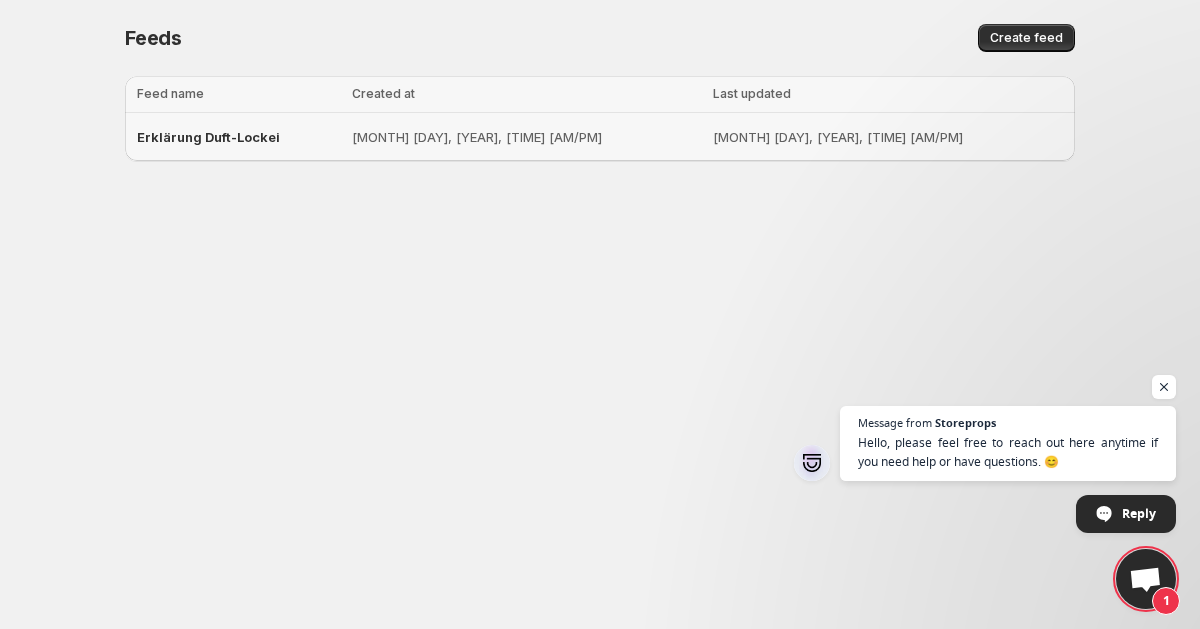 click on "Erklärung Duft-Lockei" at bounding box center [208, 137] 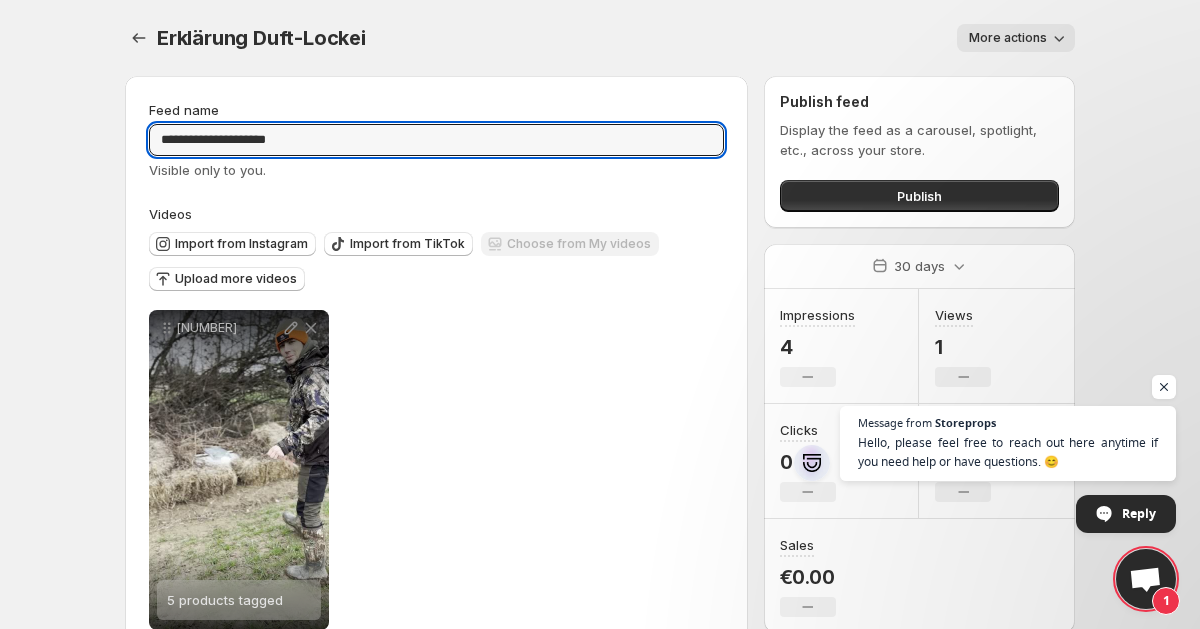 click on "**********" at bounding box center [436, 140] 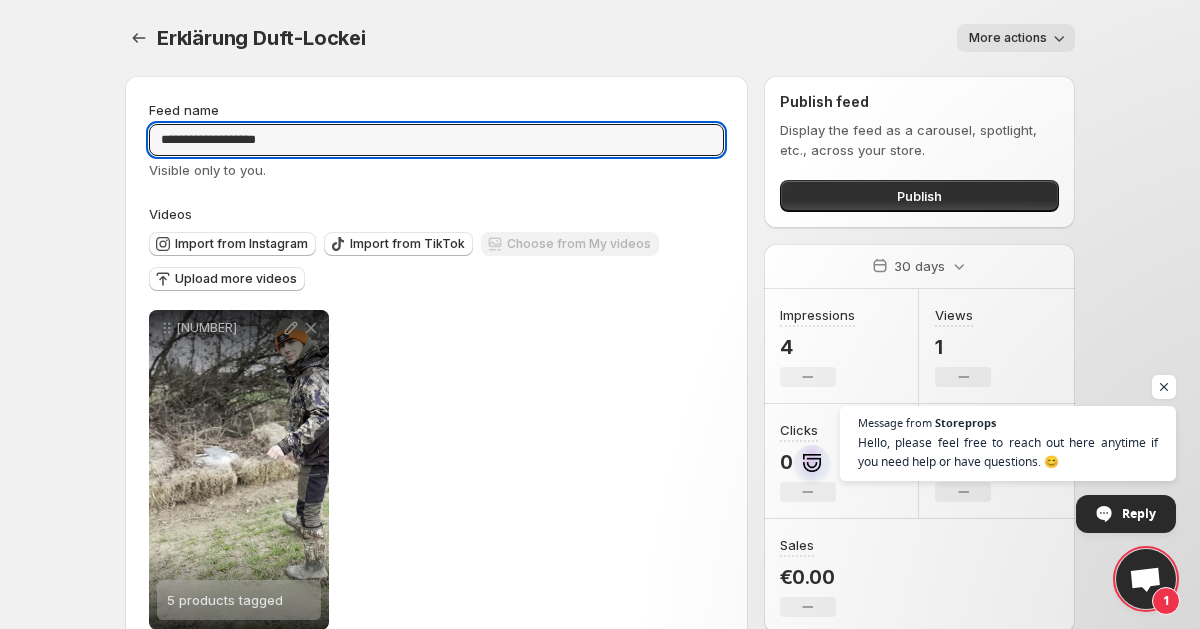 type on "**********" 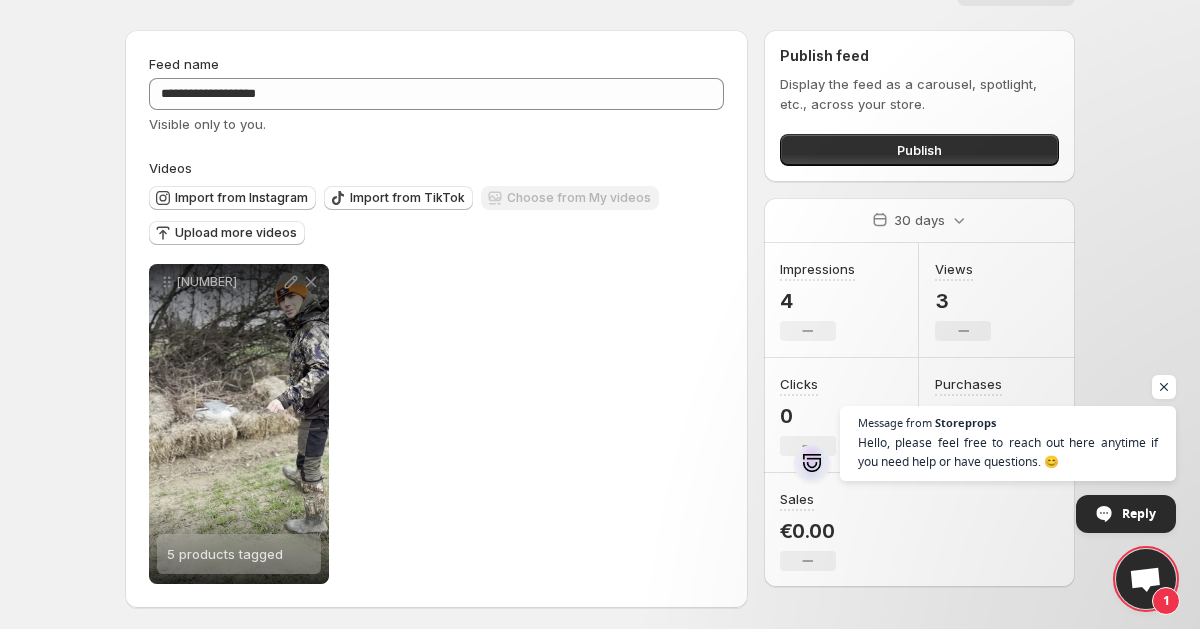 scroll, scrollTop: 50, scrollLeft: 0, axis: vertical 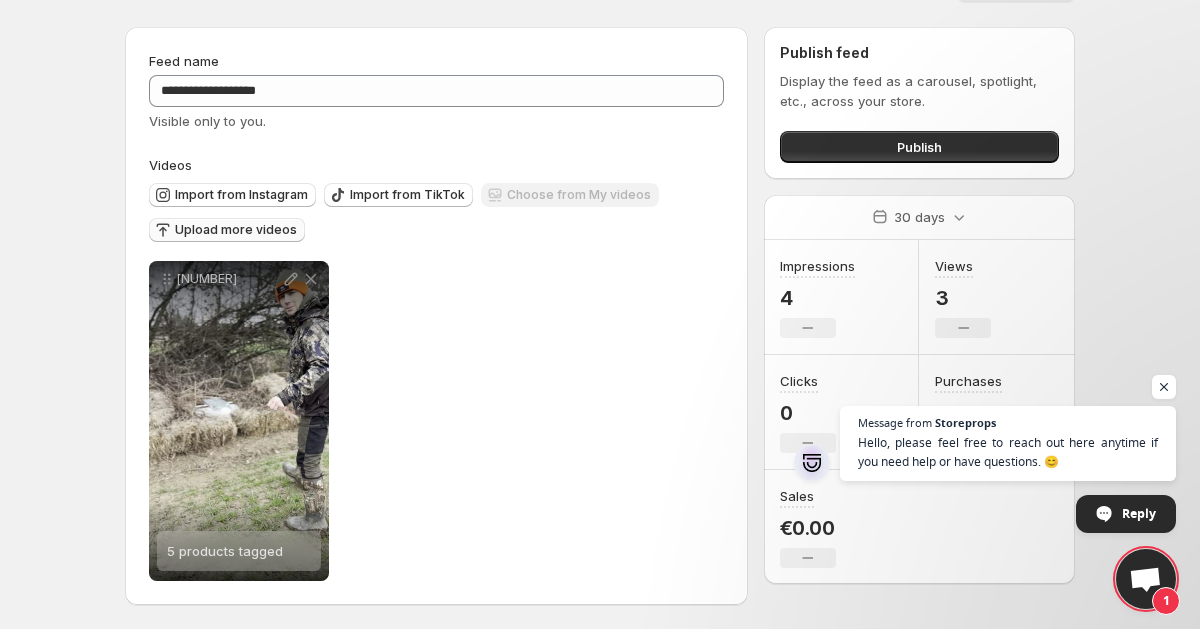 click on "Upload more videos" at bounding box center (236, 230) 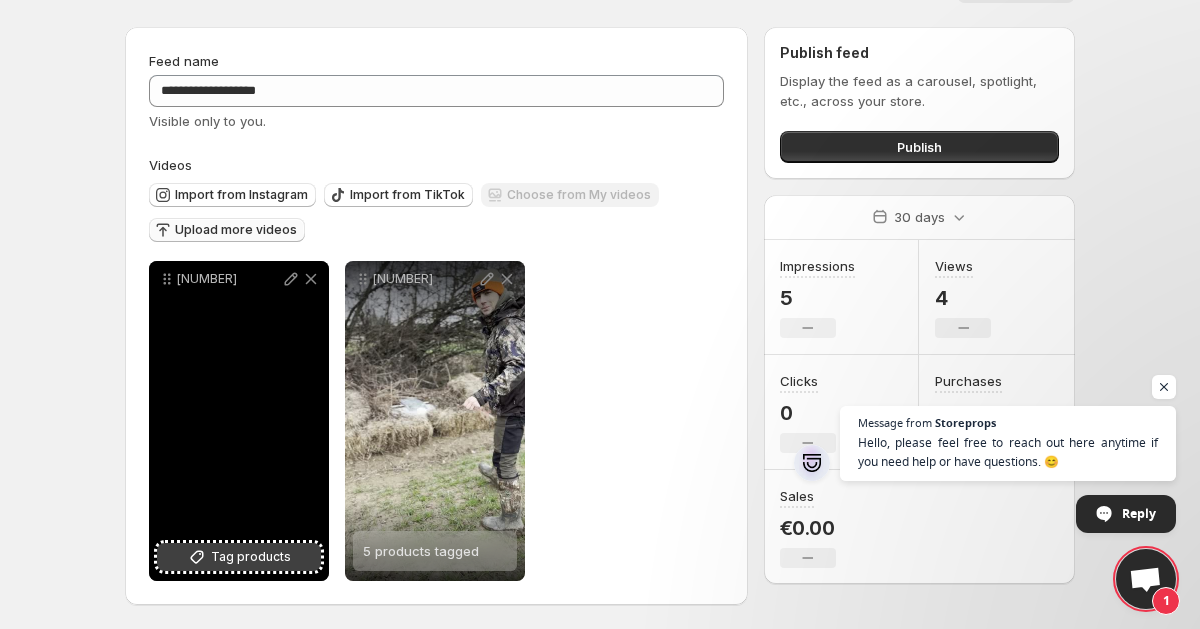 click on "Tag products" at bounding box center [251, 557] 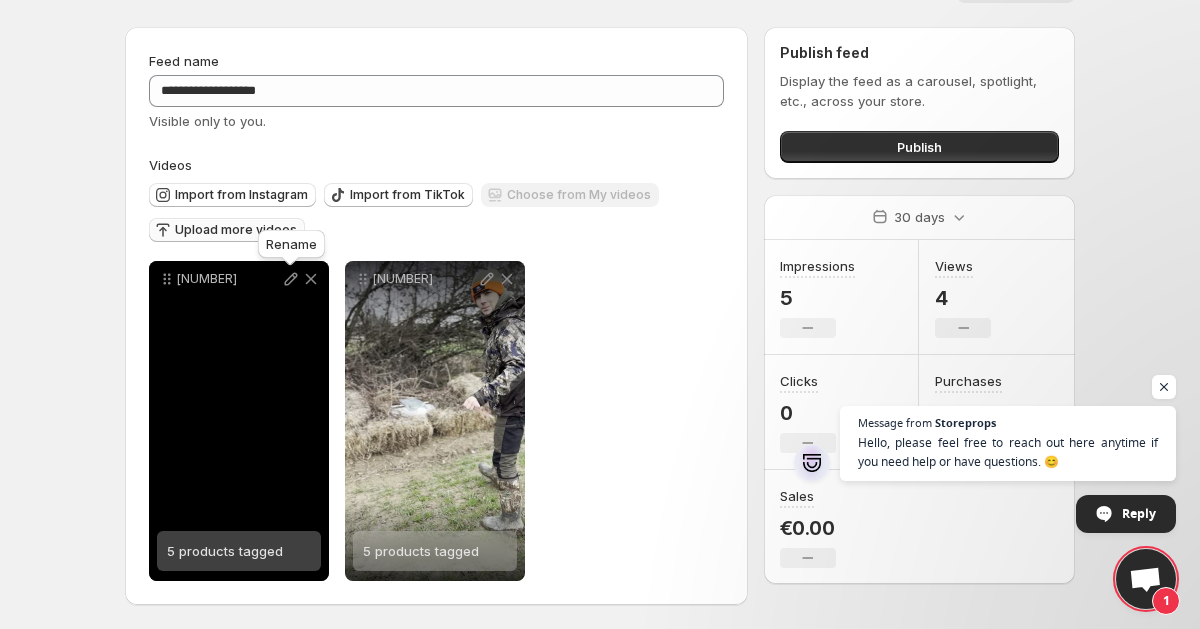 click 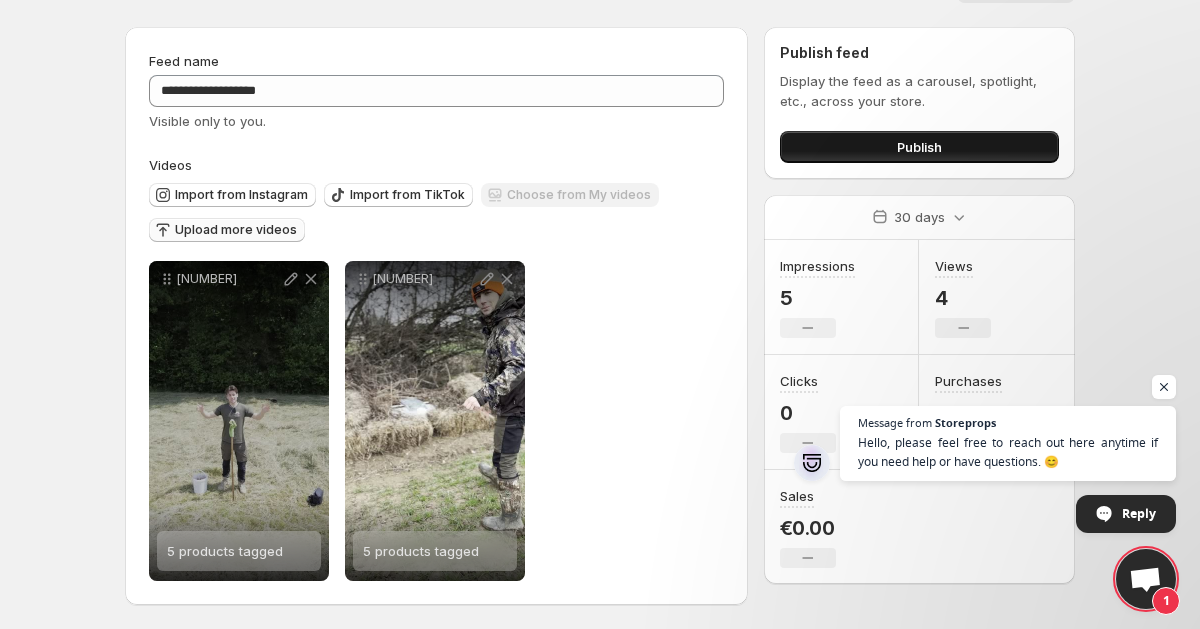 click on "Publish" at bounding box center [919, 147] 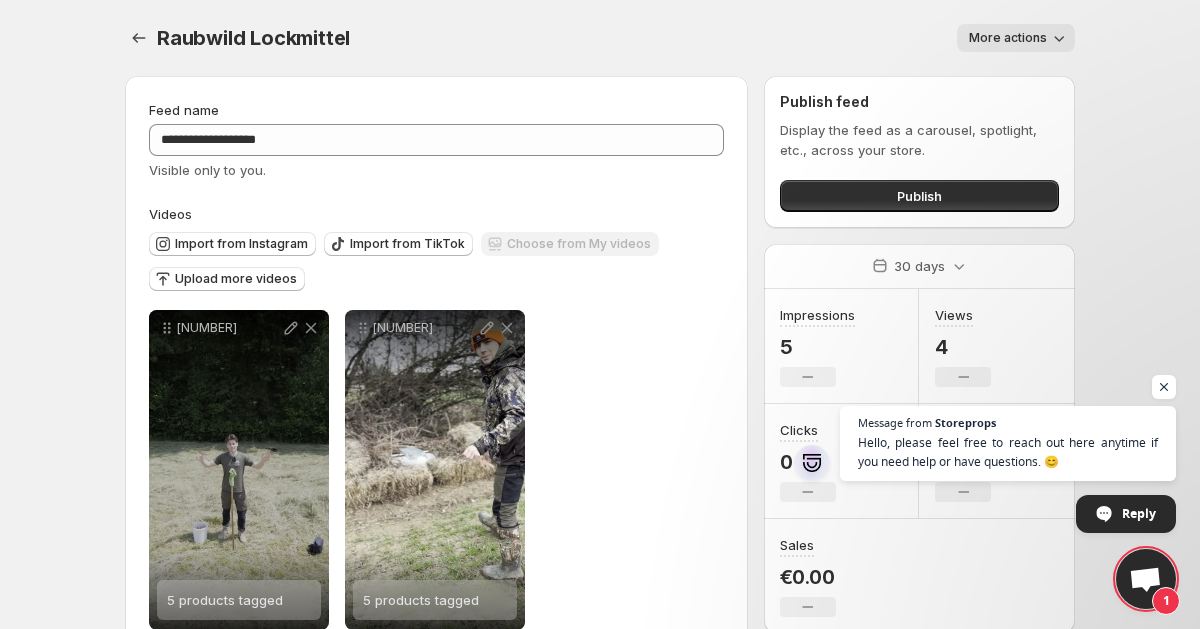 scroll, scrollTop: 50, scrollLeft: 0, axis: vertical 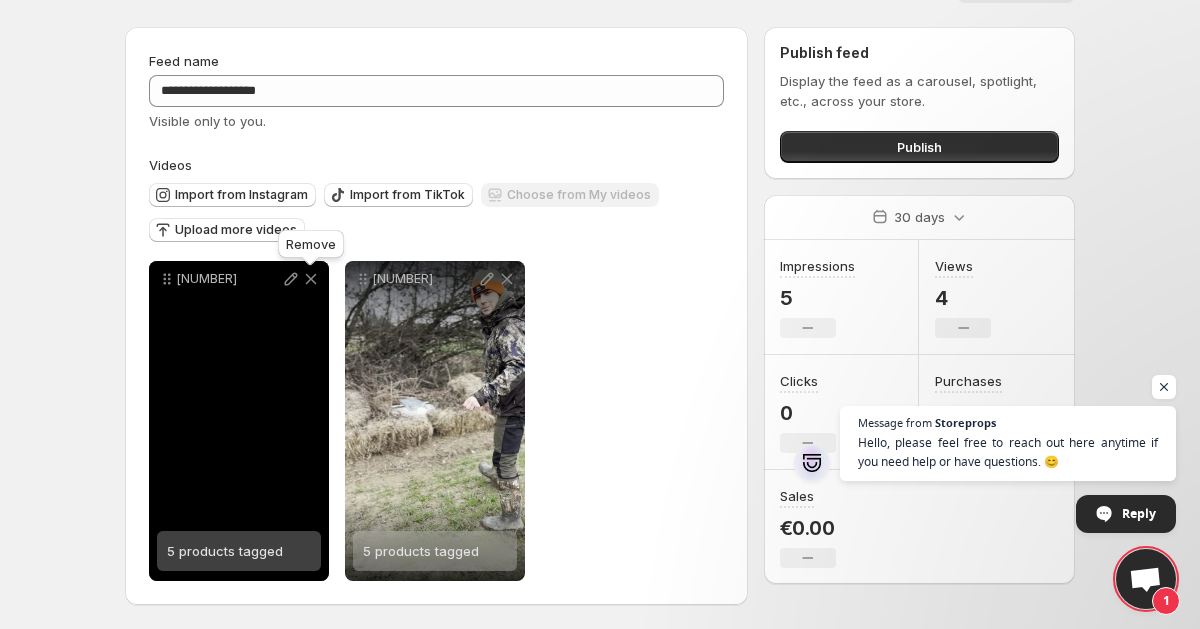 click 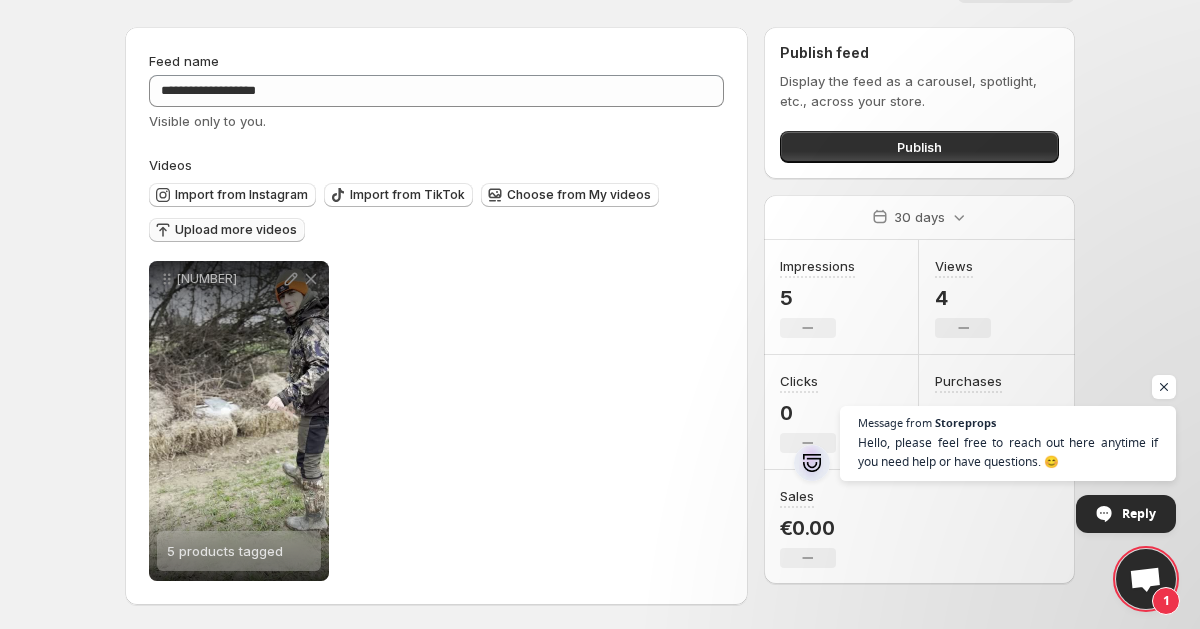 click on "Upload more videos" at bounding box center (236, 230) 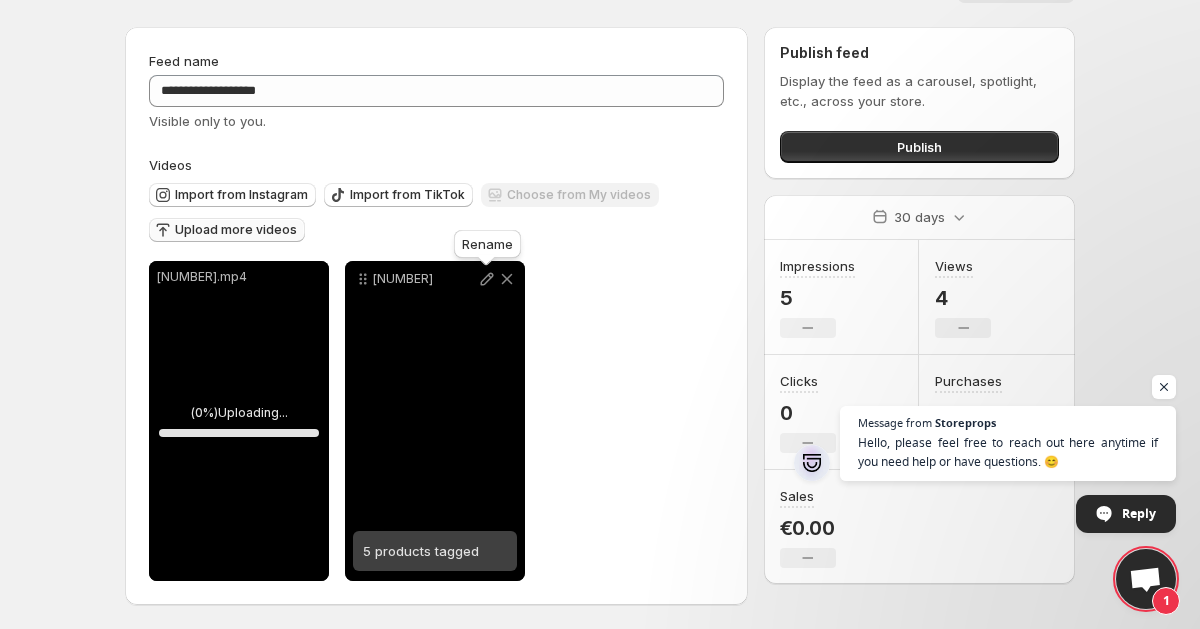 click 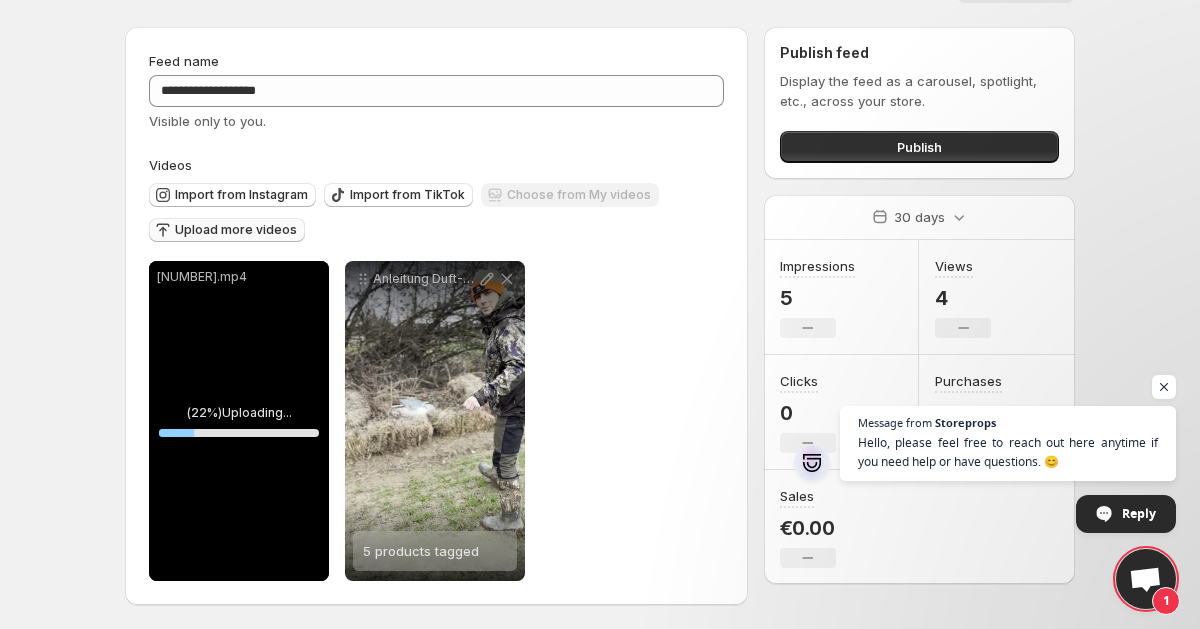 click on "**********" at bounding box center [436, 421] 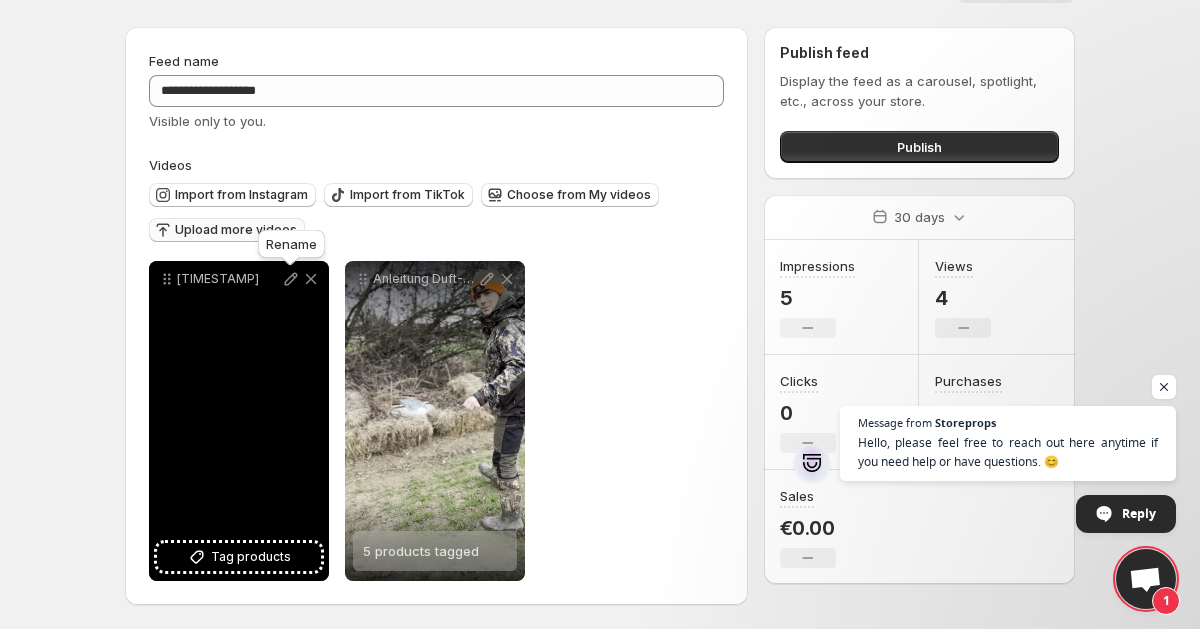 click 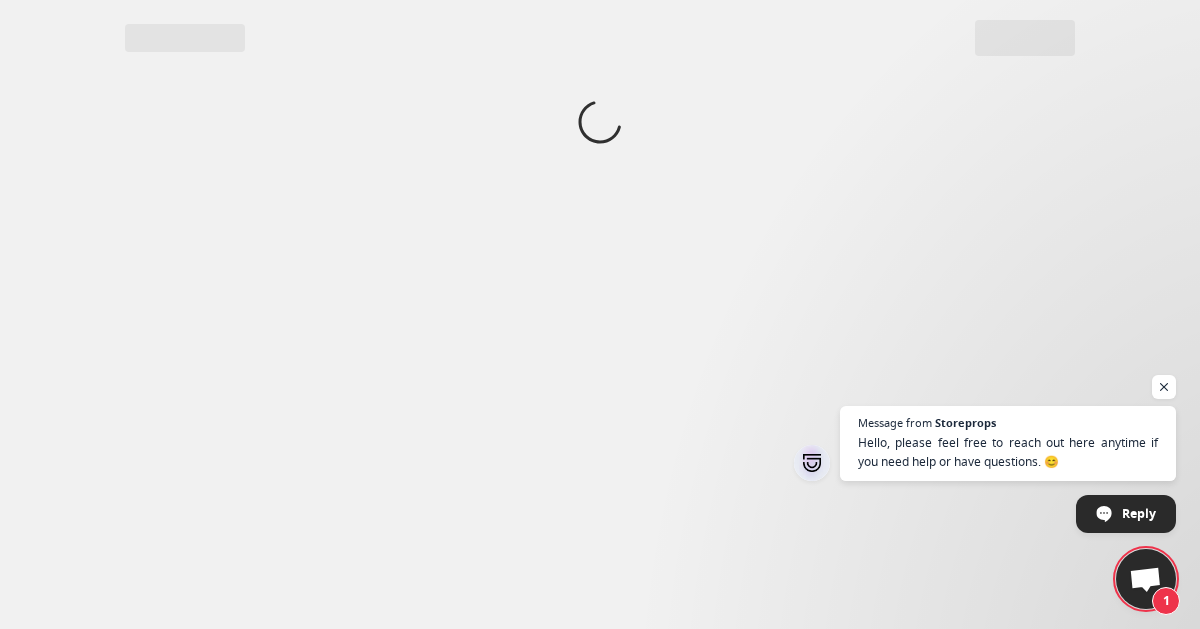 scroll, scrollTop: 0, scrollLeft: 0, axis: both 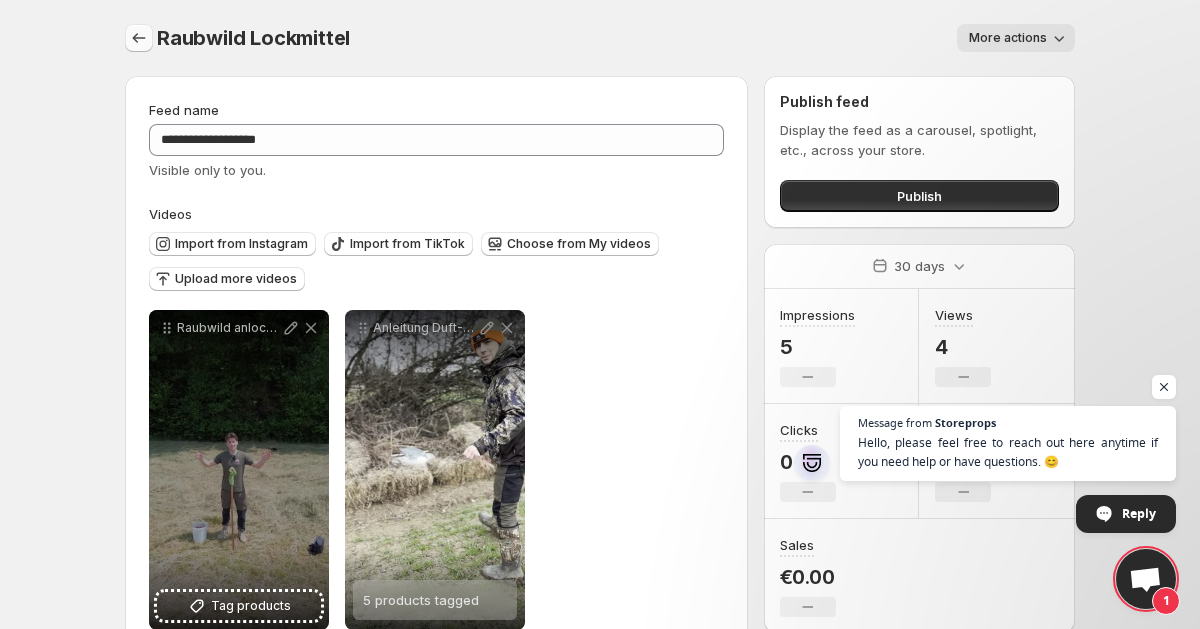 click 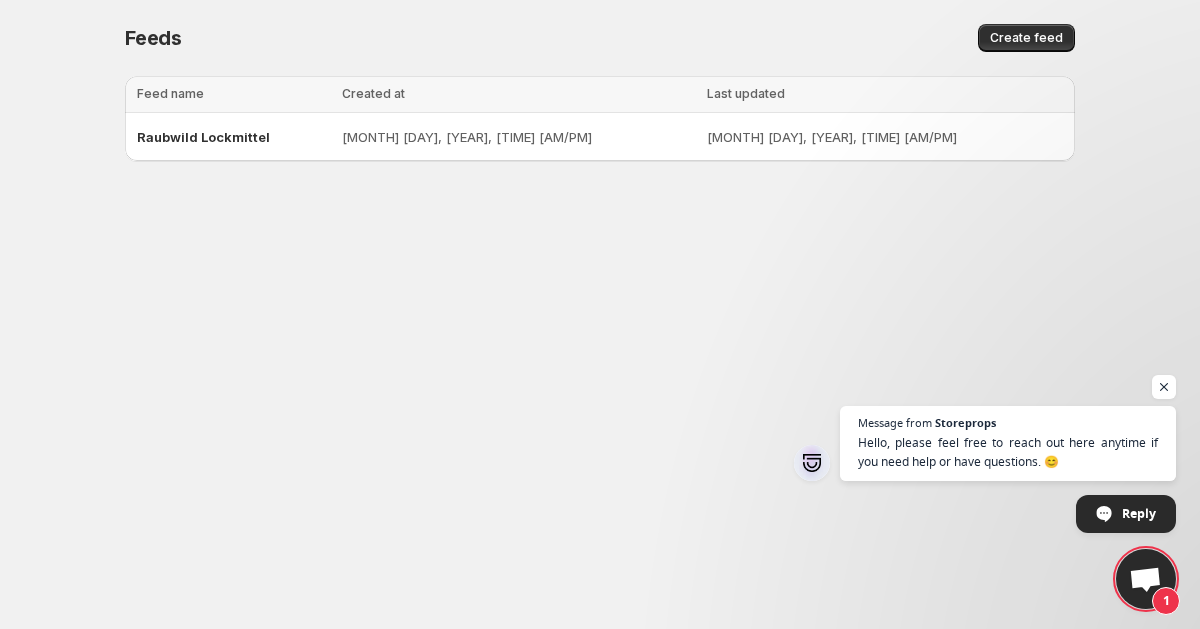 click on "Feeds. This page is ready Feeds Create feed" at bounding box center (600, 38) 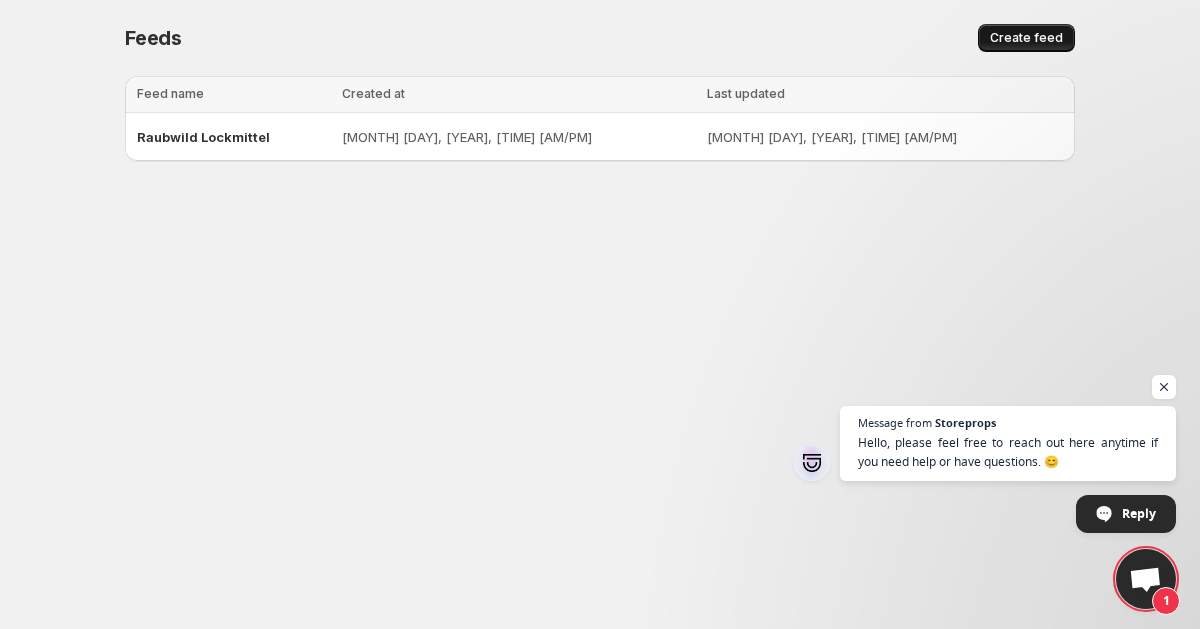click on "Create feed" at bounding box center [1026, 38] 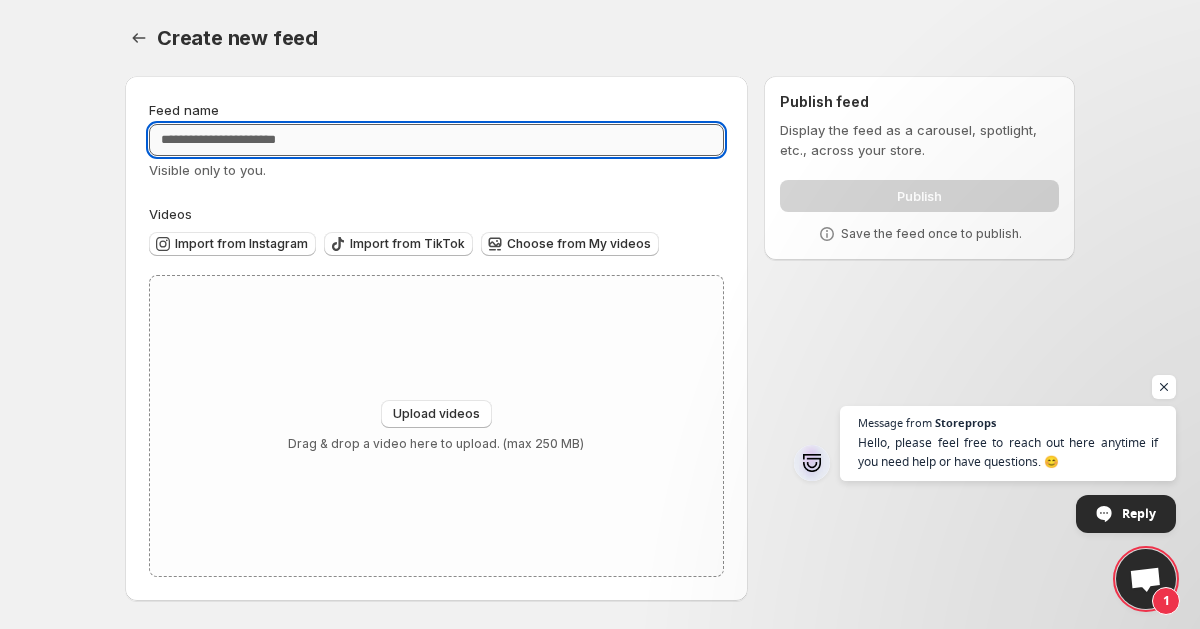 click on "Feed name" at bounding box center (436, 140) 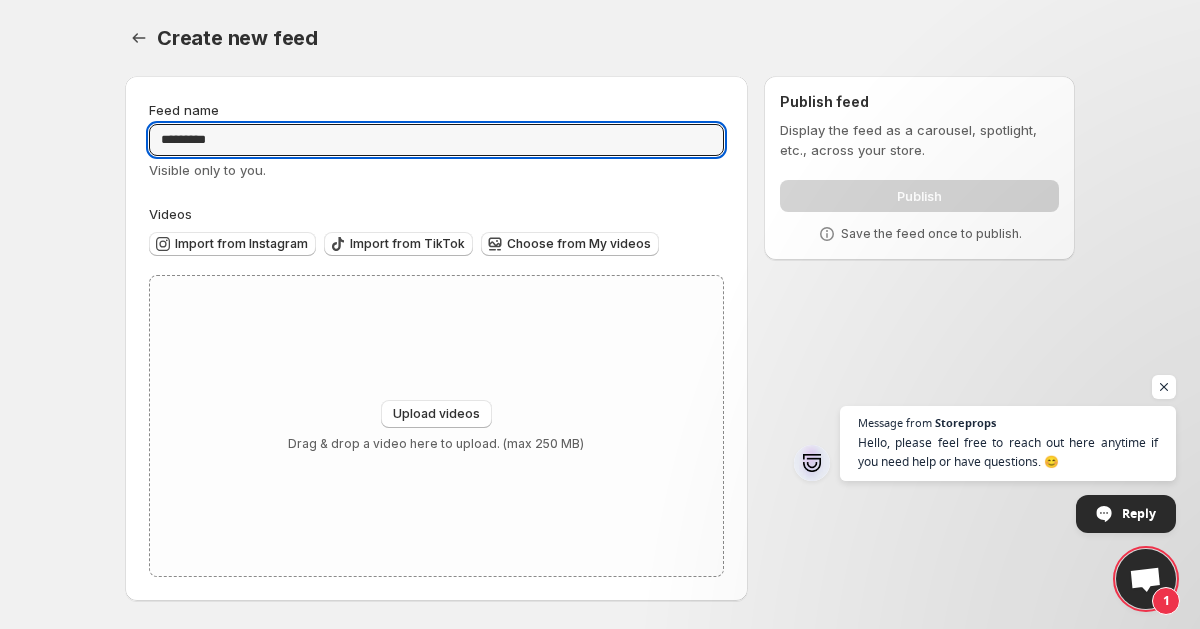 type on "*********" 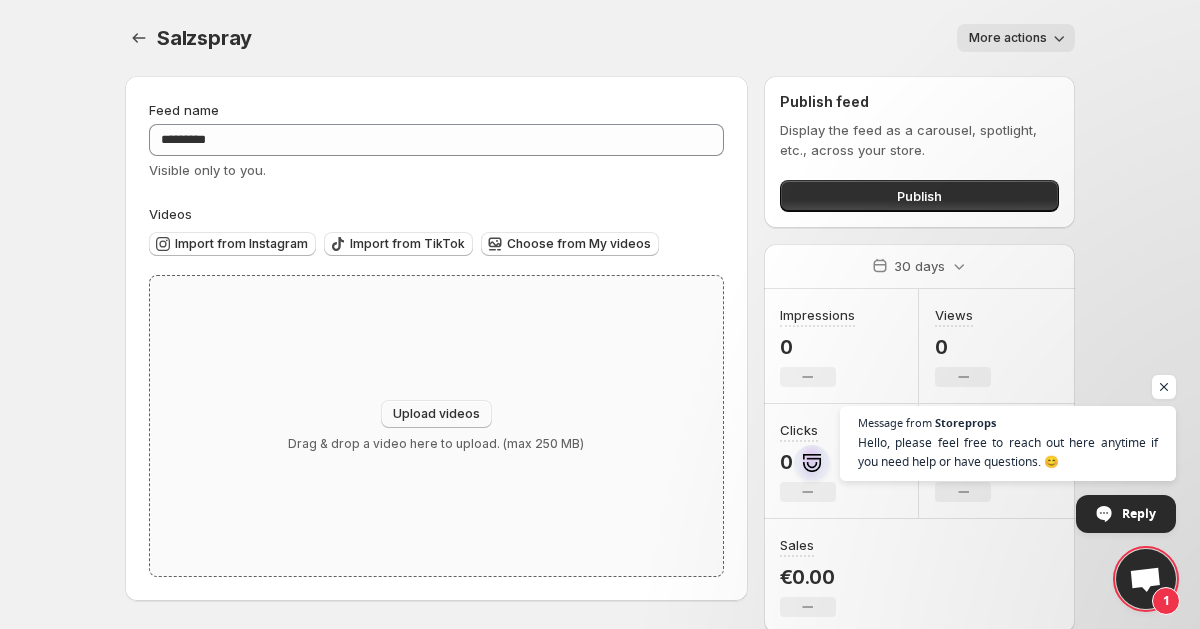 click on "Upload videos" at bounding box center [436, 414] 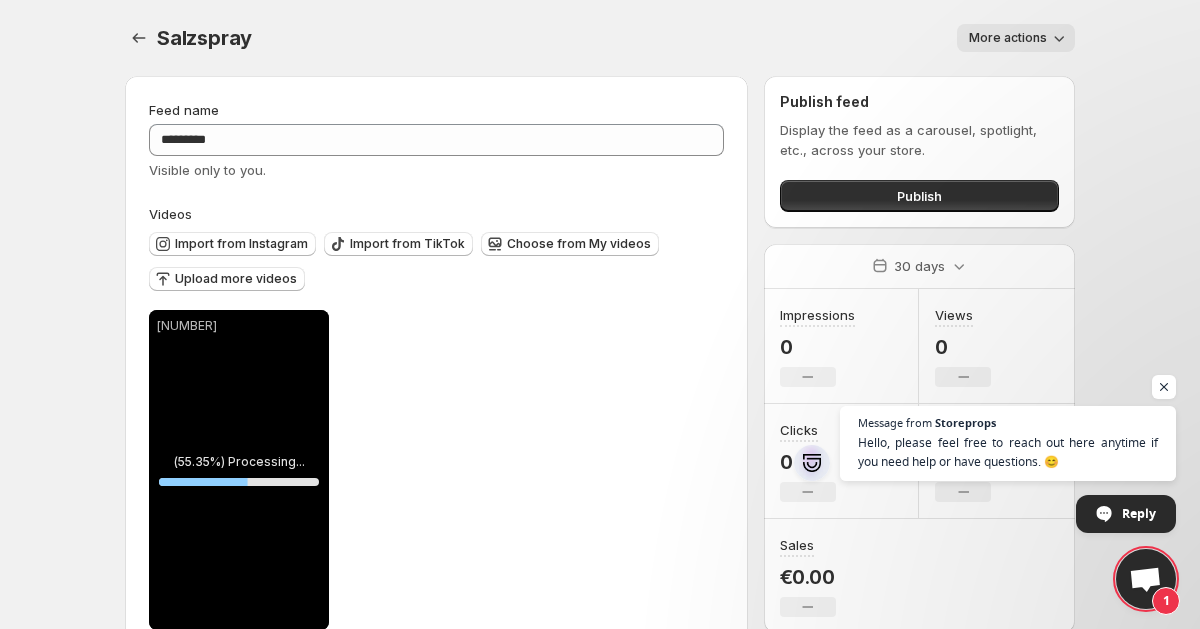 scroll, scrollTop: 50, scrollLeft: 0, axis: vertical 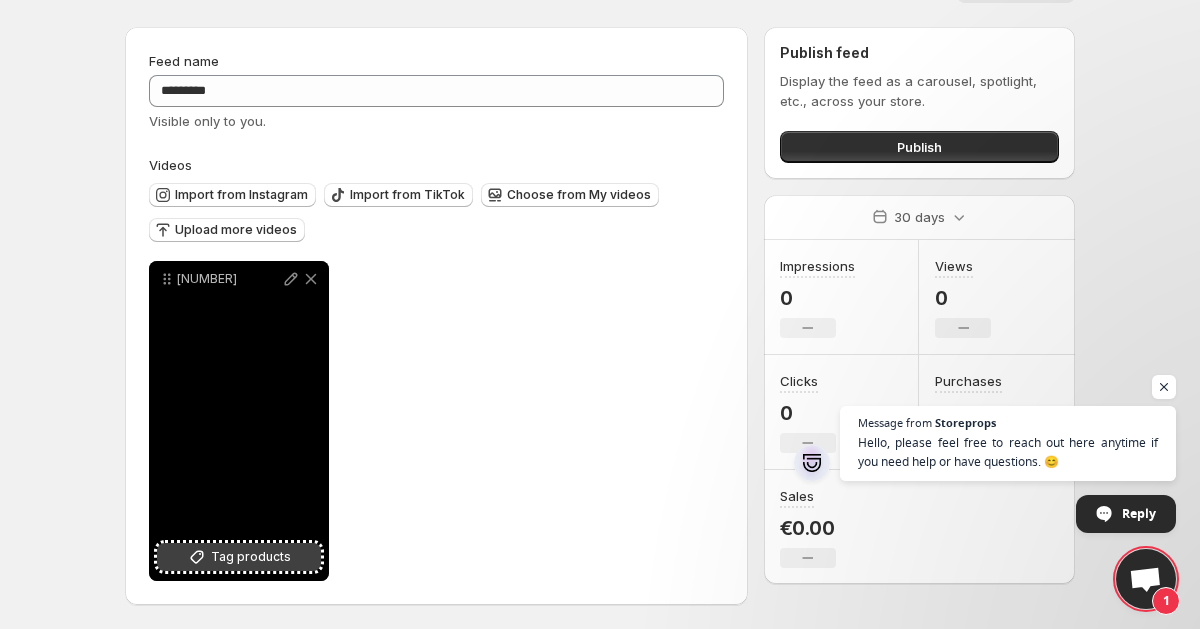 click 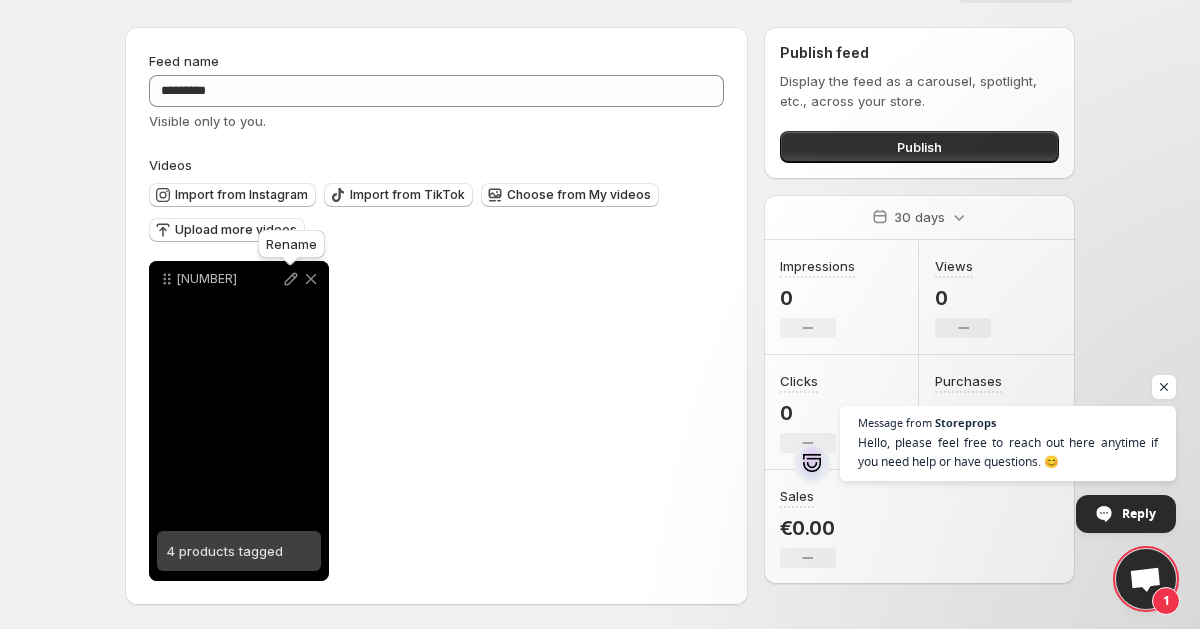 click 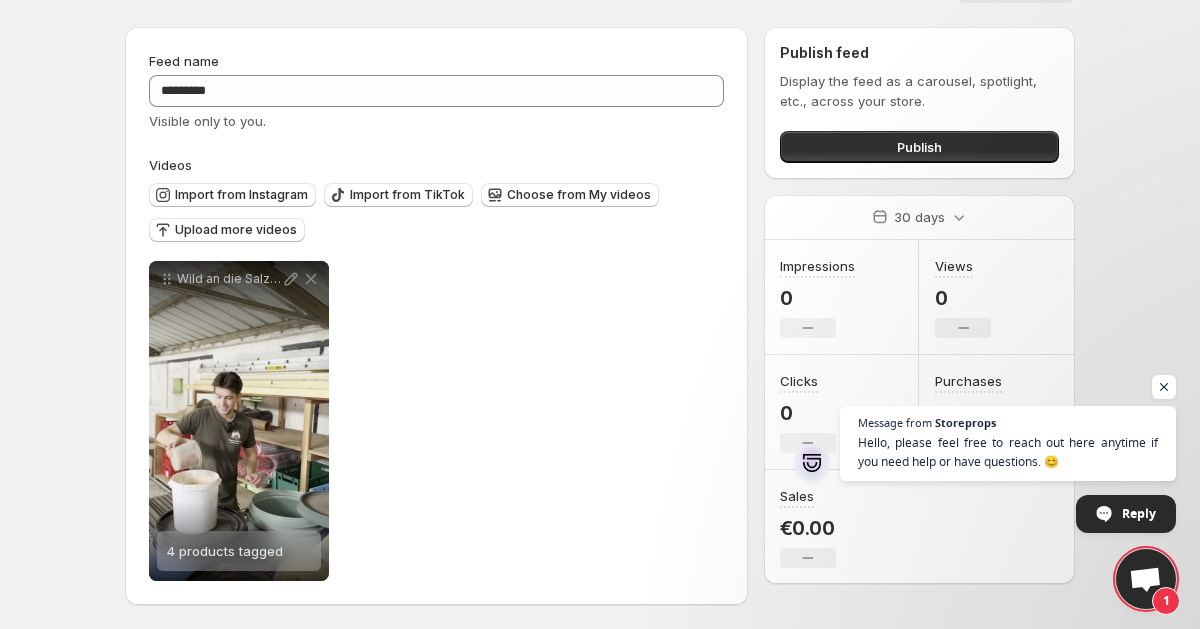 scroll, scrollTop: 0, scrollLeft: 0, axis: both 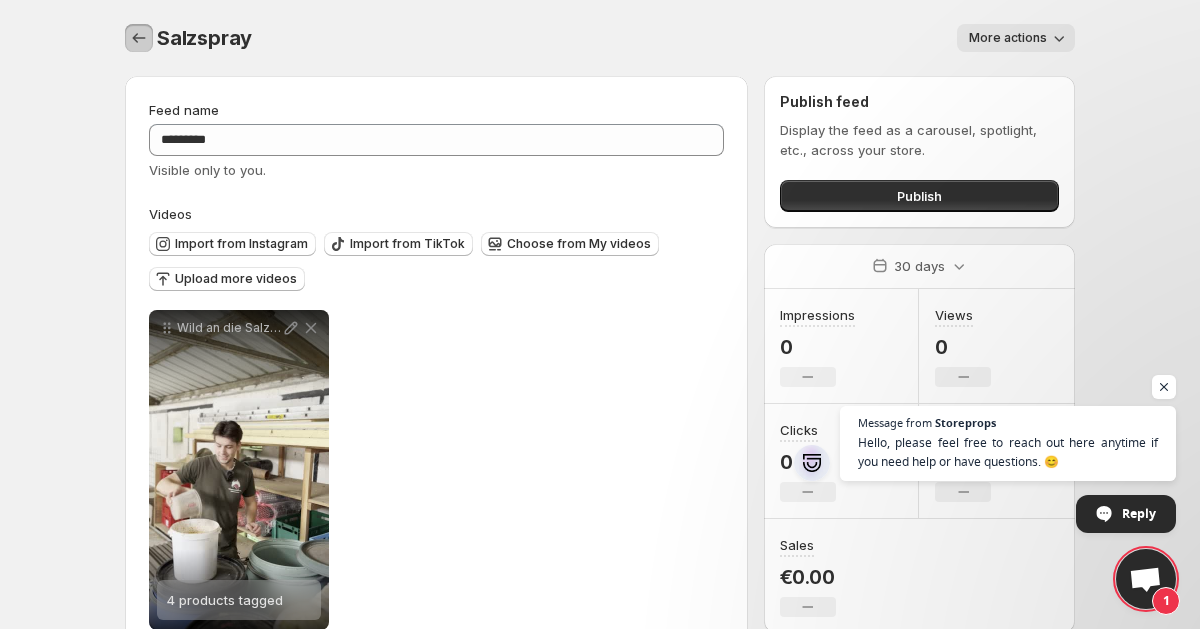 click 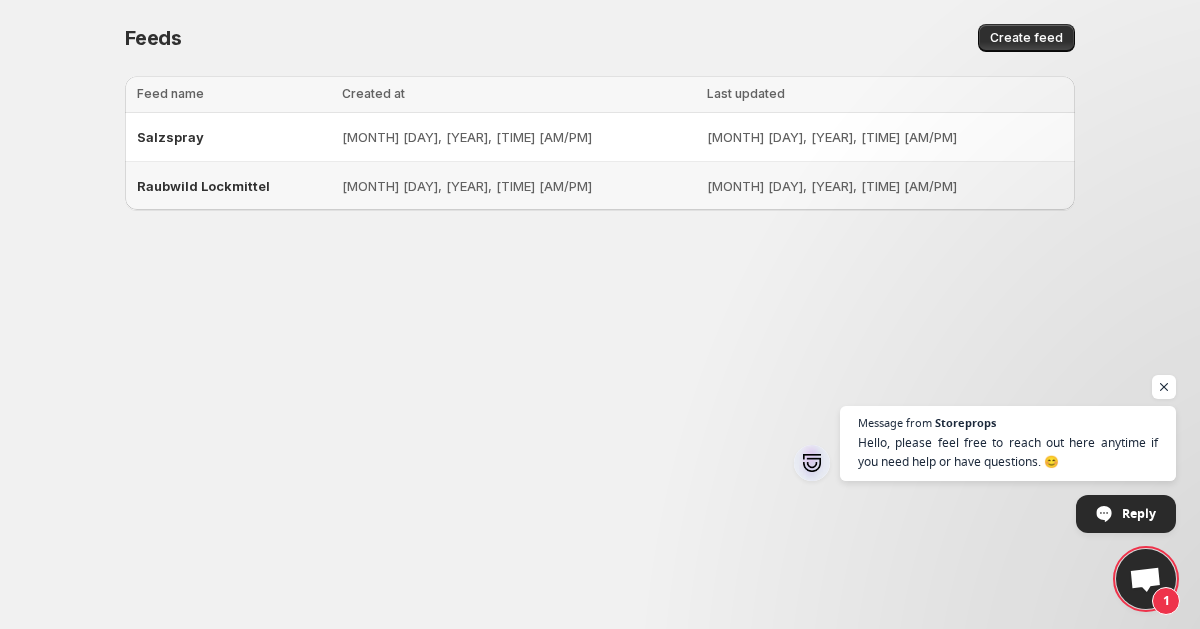 click on "Raubwild Lockmittel" at bounding box center (203, 186) 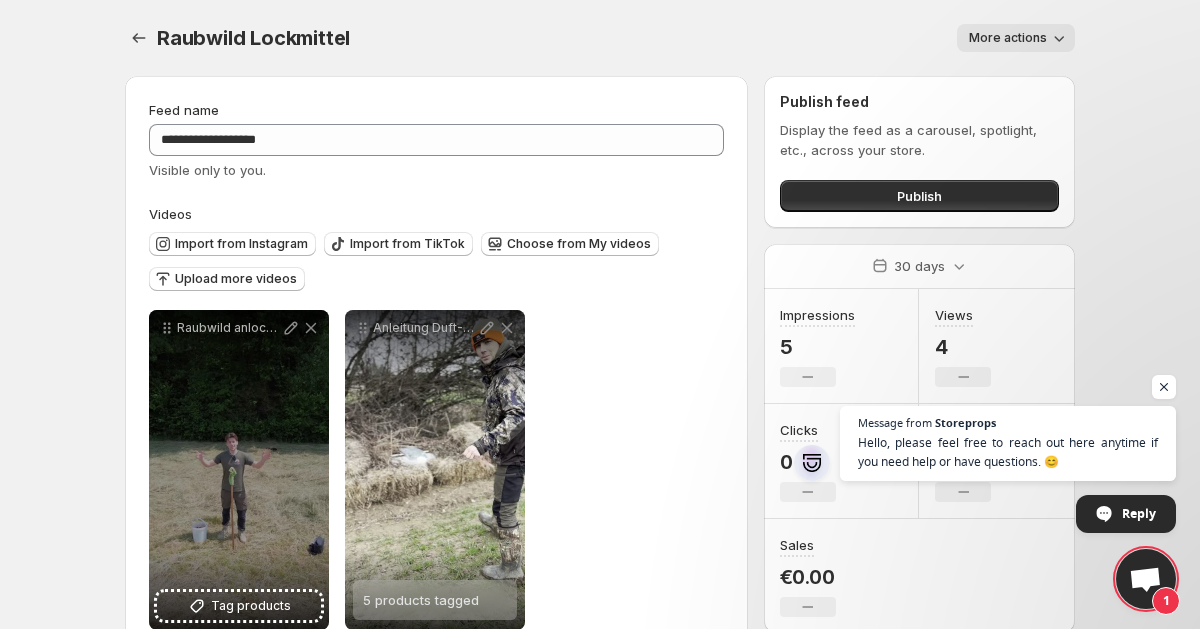 scroll, scrollTop: 50, scrollLeft: 0, axis: vertical 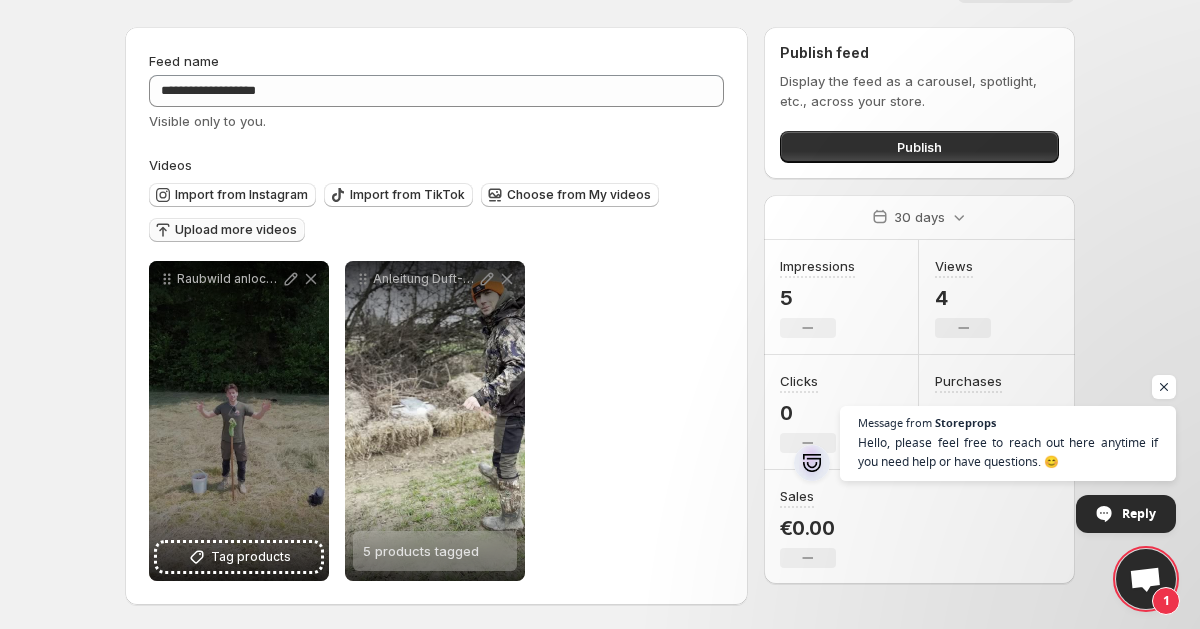 click on "Upload more videos" at bounding box center [236, 230] 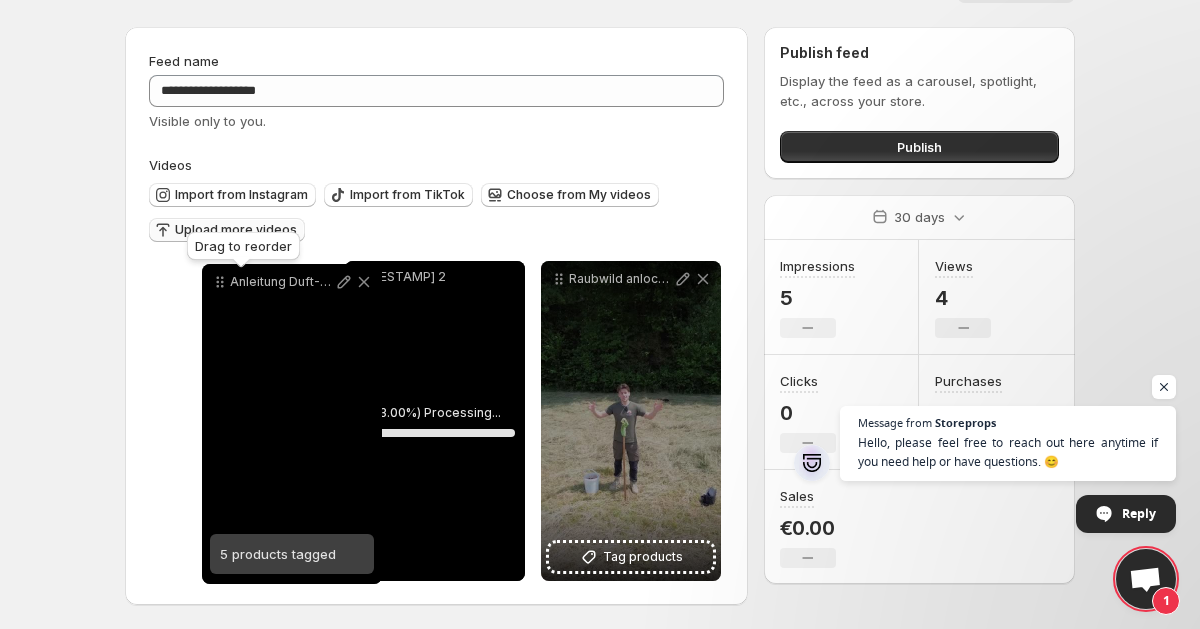 drag, startPoint x: 557, startPoint y: 278, endPoint x: 208, endPoint y: 281, distance: 349.0129 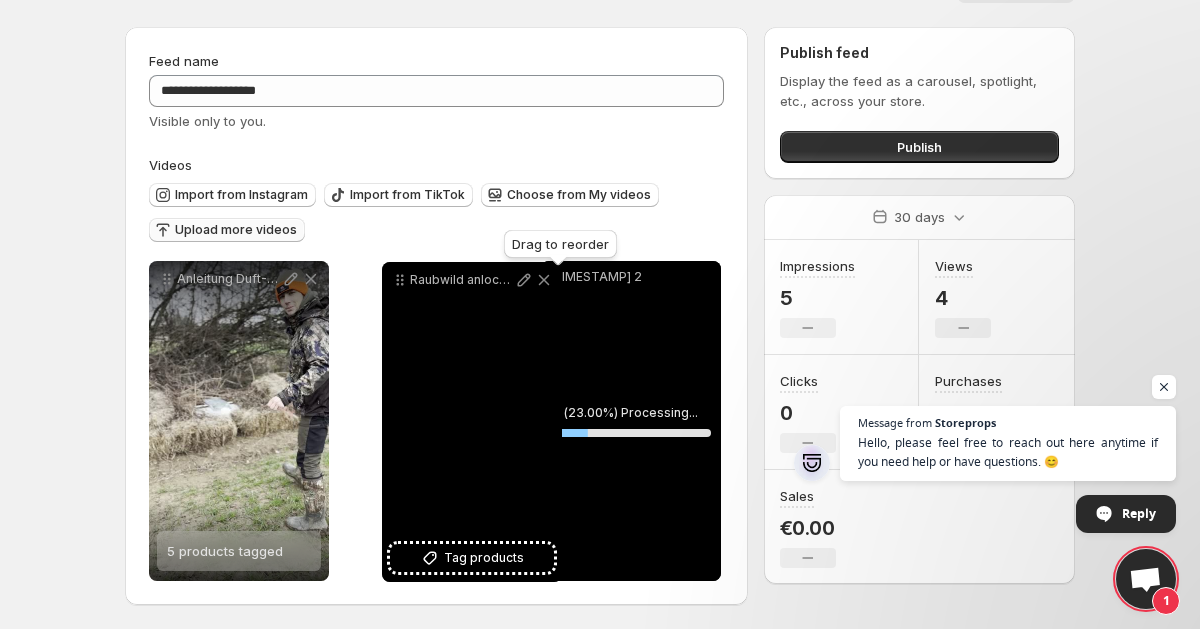 drag, startPoint x: 564, startPoint y: 275, endPoint x: 405, endPoint y: 277, distance: 159.01257 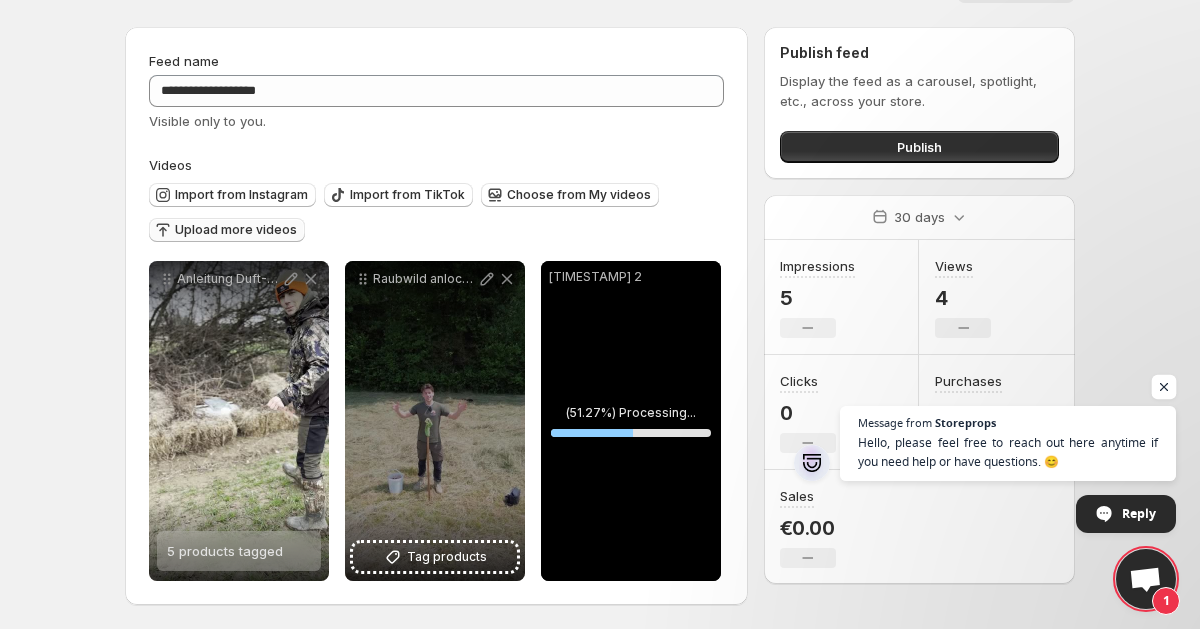 click at bounding box center (1164, 387) 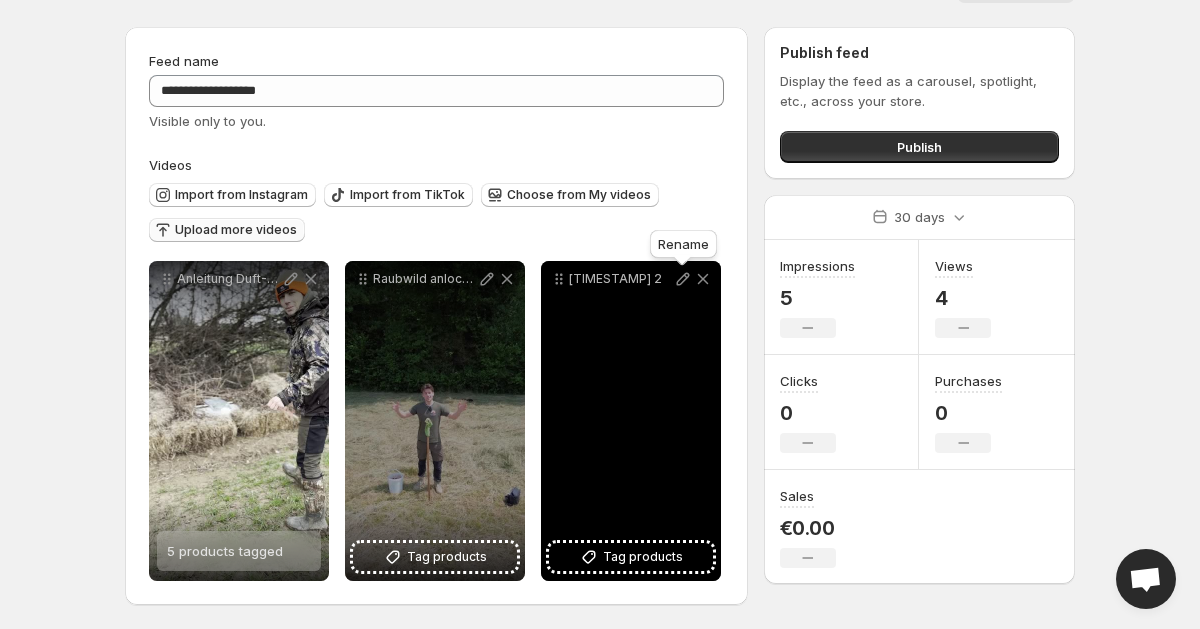 click 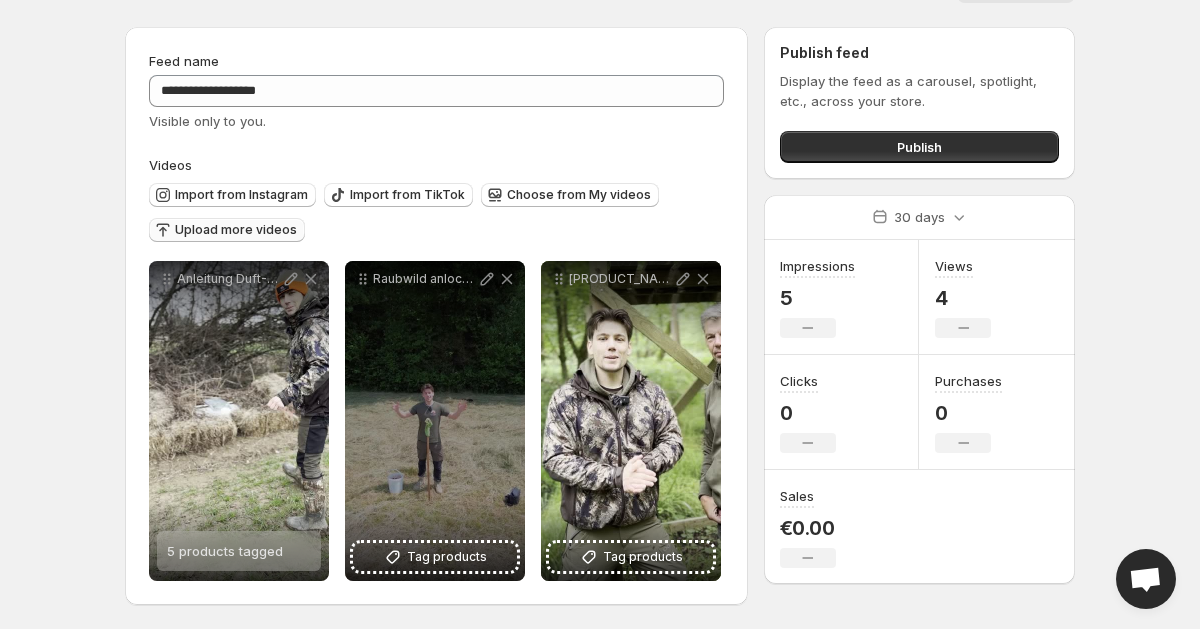 scroll, scrollTop: 0, scrollLeft: 0, axis: both 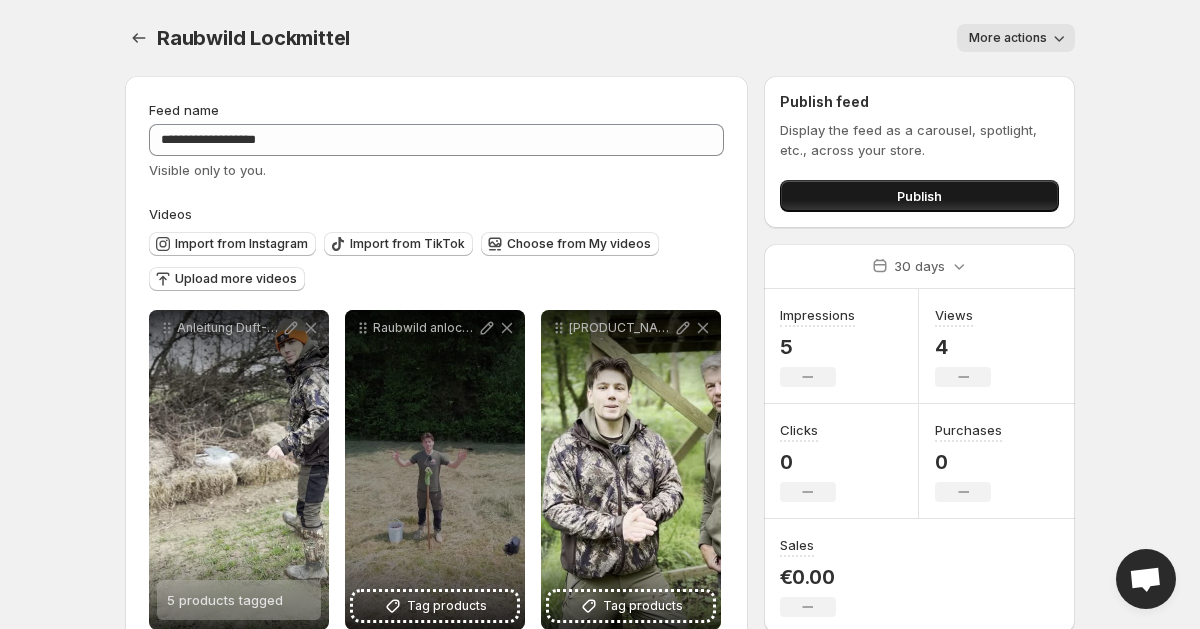 click on "Publish" at bounding box center [919, 196] 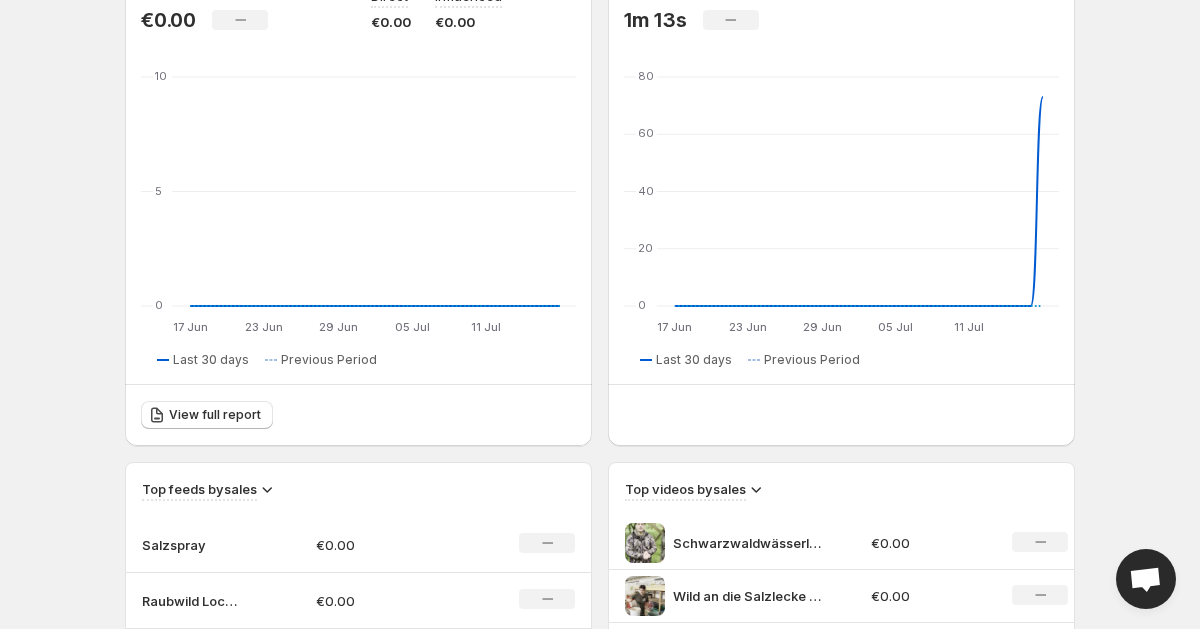 scroll, scrollTop: 292, scrollLeft: 0, axis: vertical 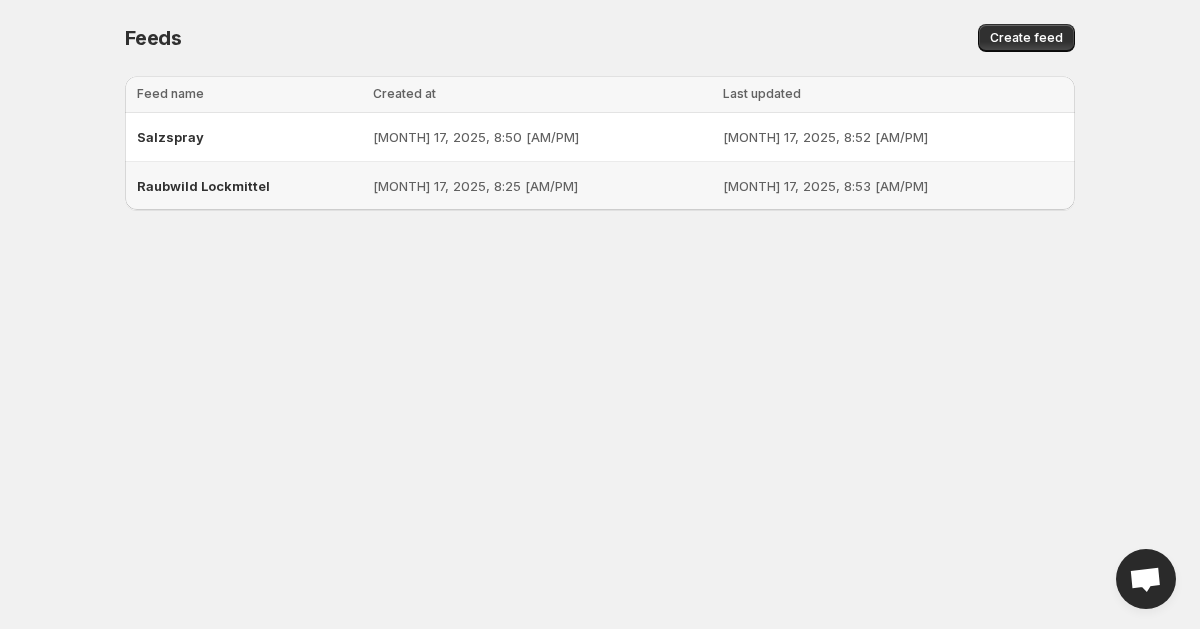 click on "Raubwild Lockmittel" at bounding box center [203, 186] 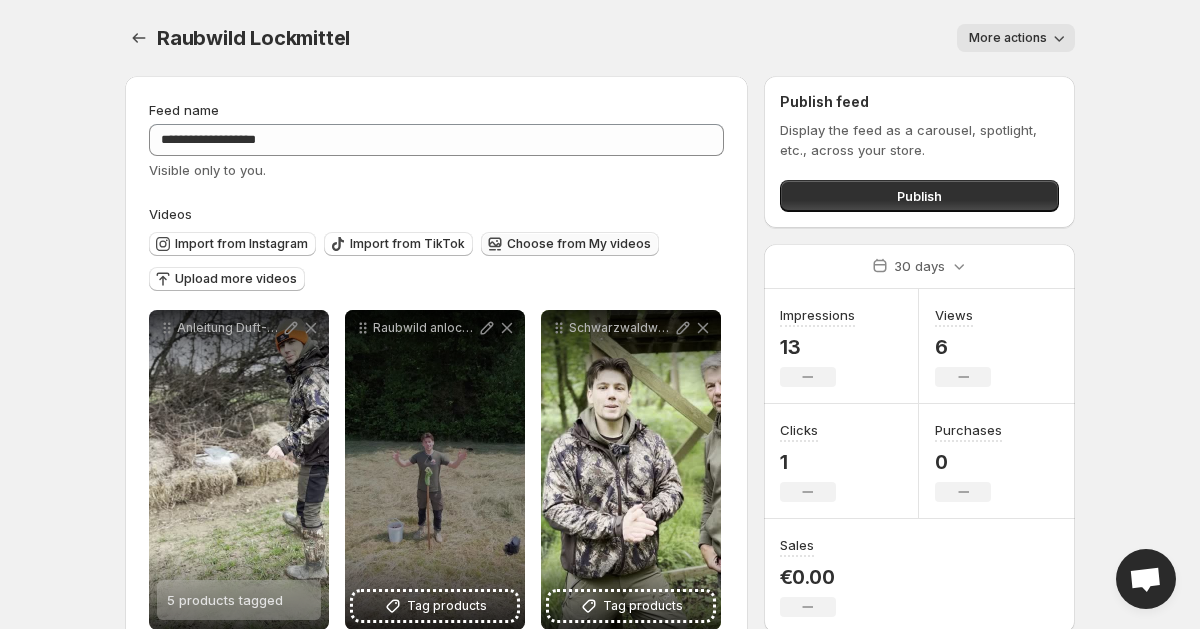 scroll, scrollTop: 50, scrollLeft: 0, axis: vertical 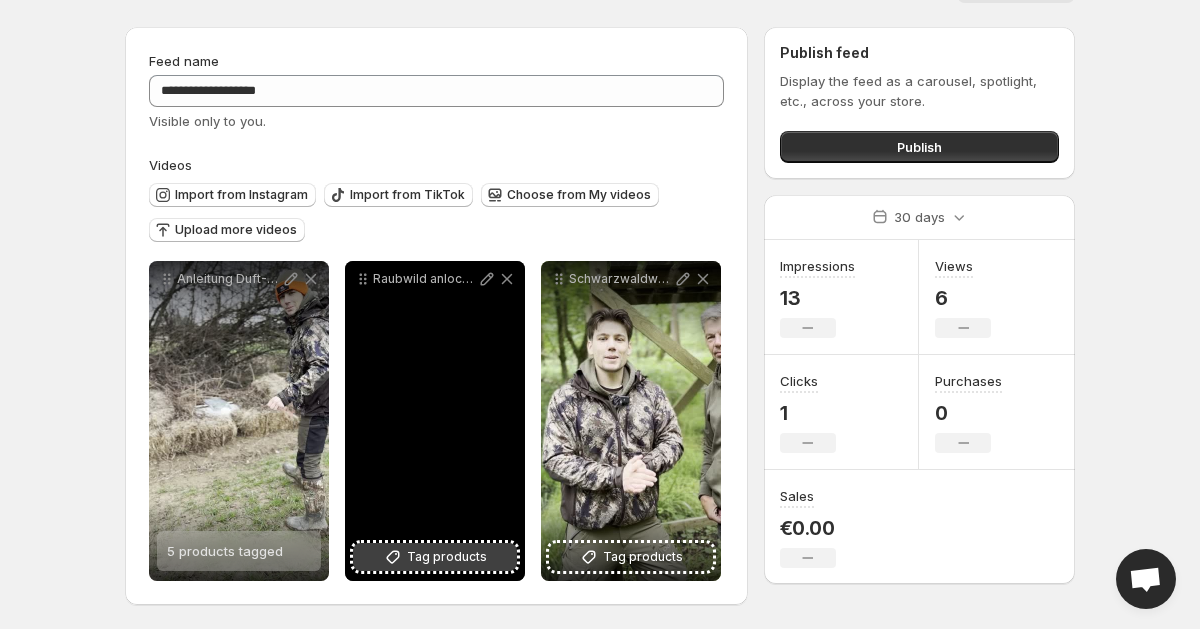 click on "Tag products" at bounding box center (447, 557) 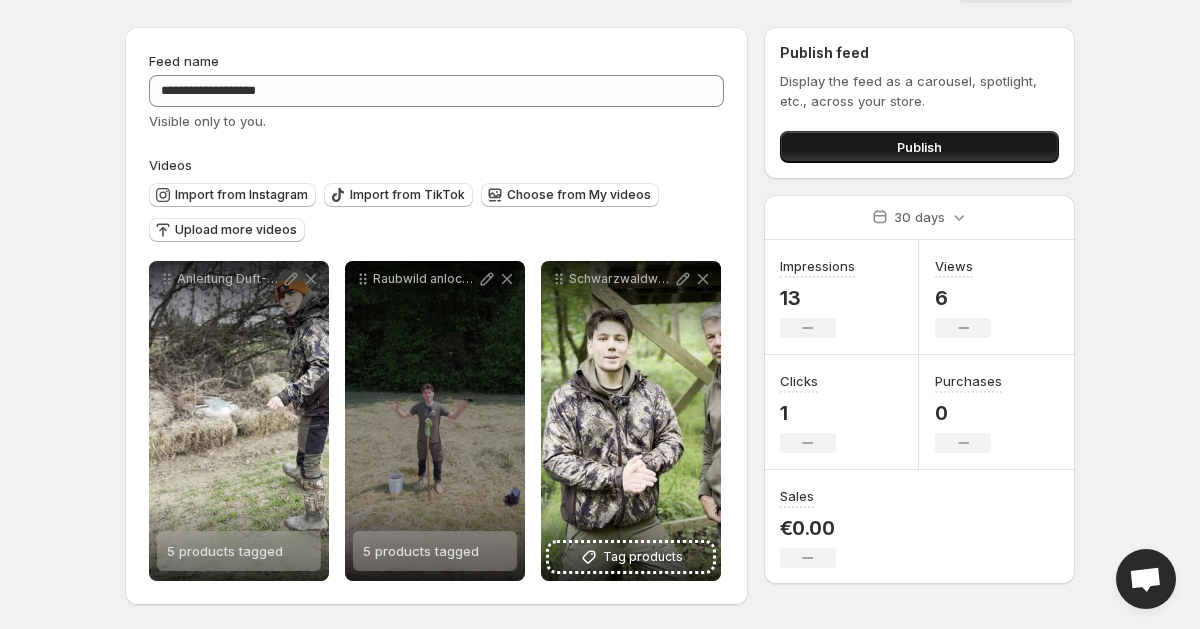 click on "Publish" at bounding box center (919, 147) 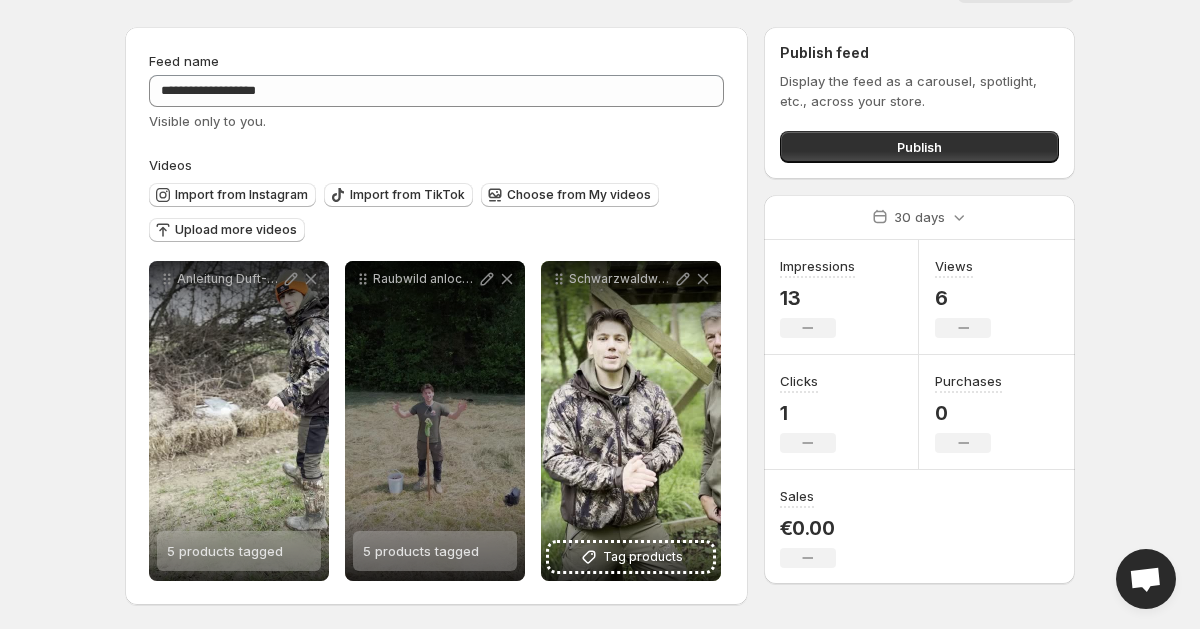 scroll, scrollTop: 0, scrollLeft: 0, axis: both 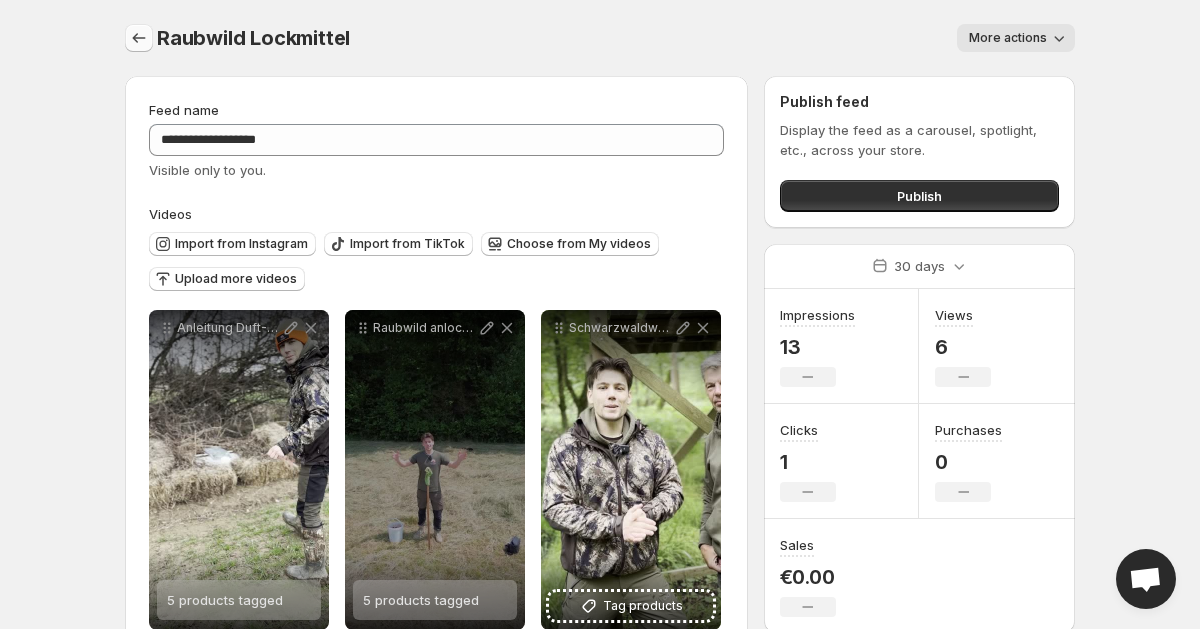 click 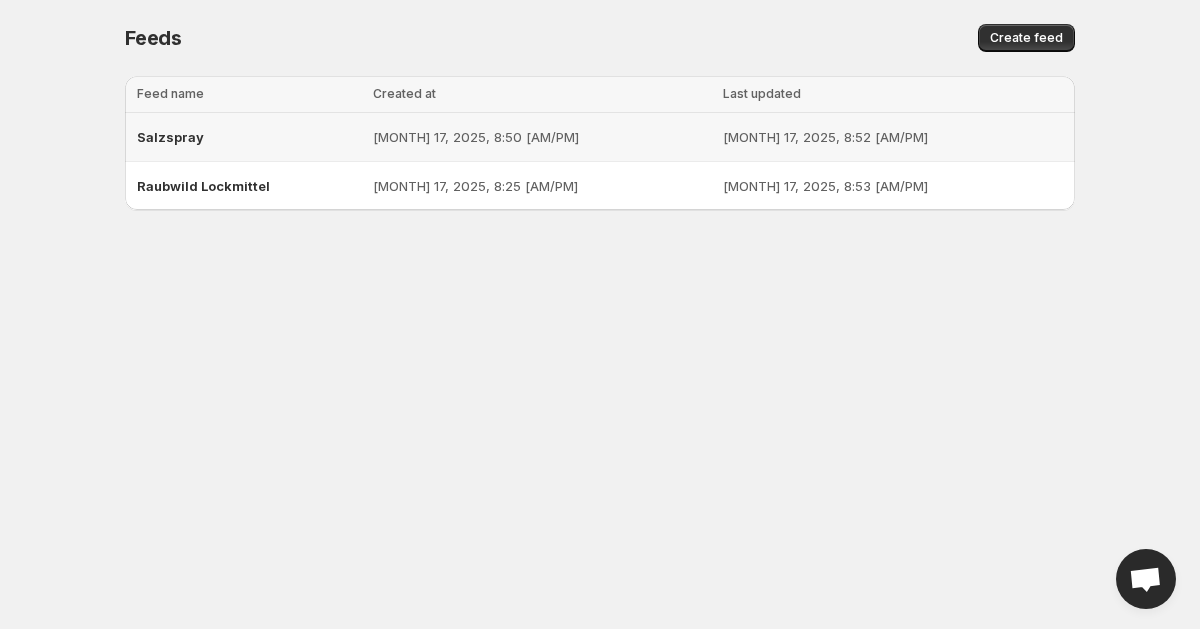 click on "Salzspray" at bounding box center [170, 137] 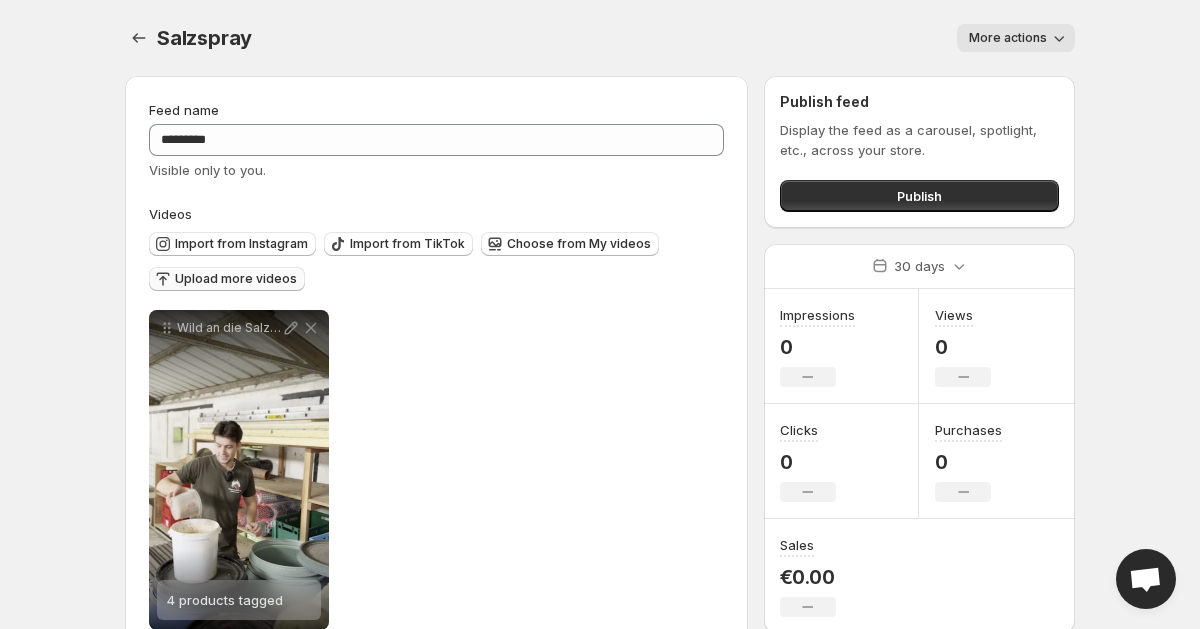 click on "Upload more videos" at bounding box center (236, 279) 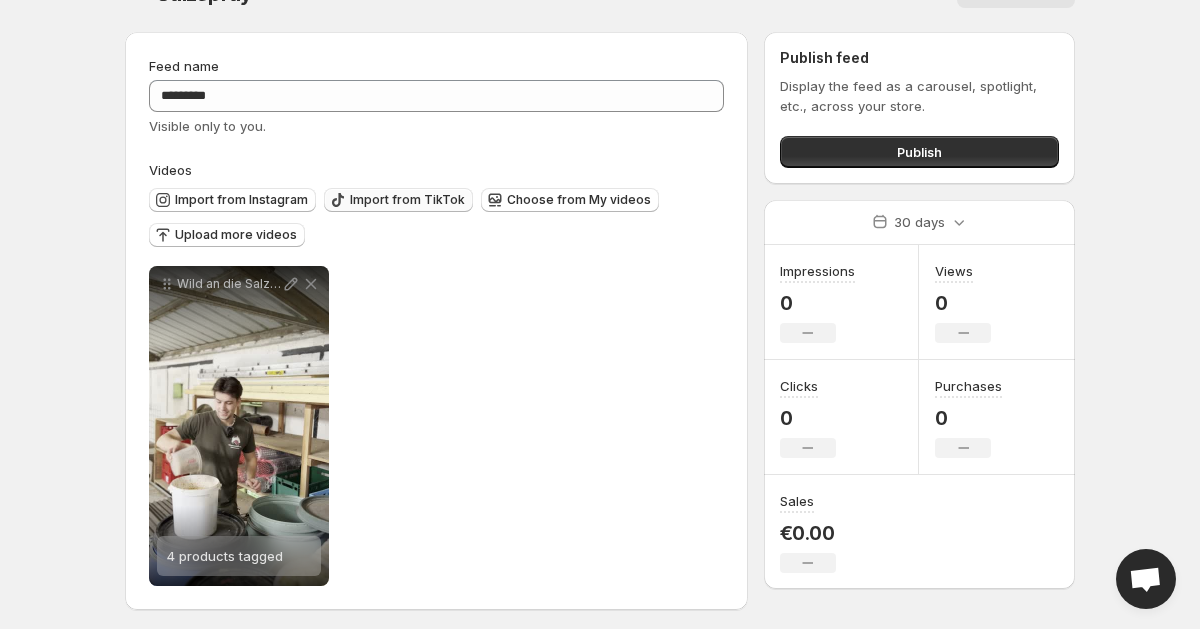 scroll, scrollTop: 50, scrollLeft: 0, axis: vertical 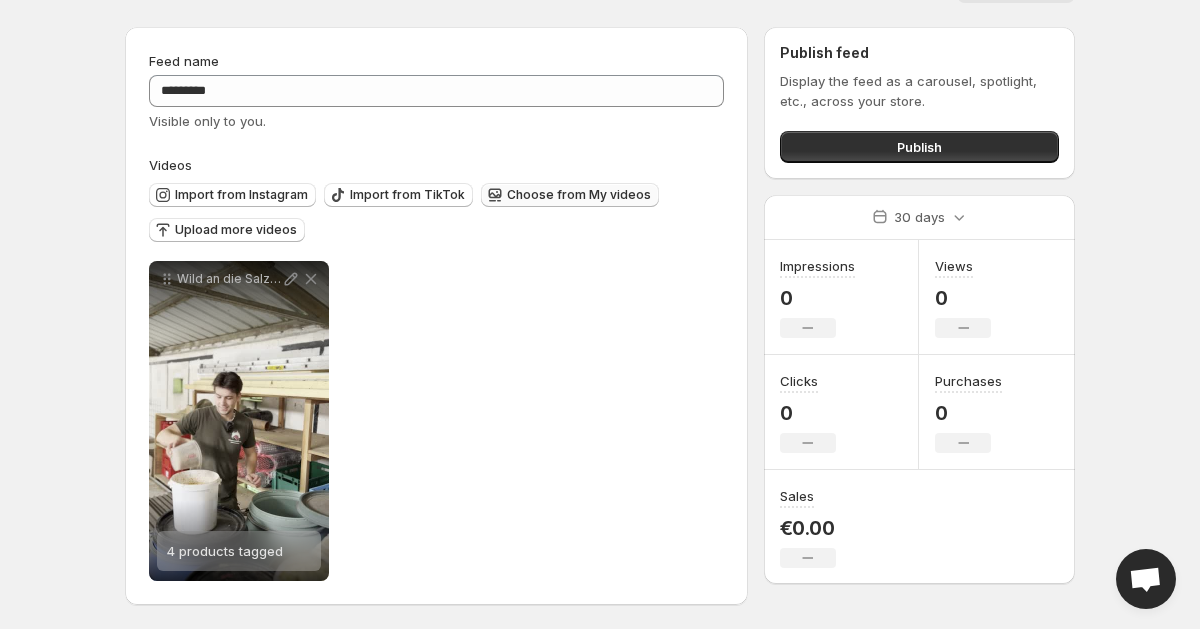 click on "Choose from My videos" at bounding box center [579, 195] 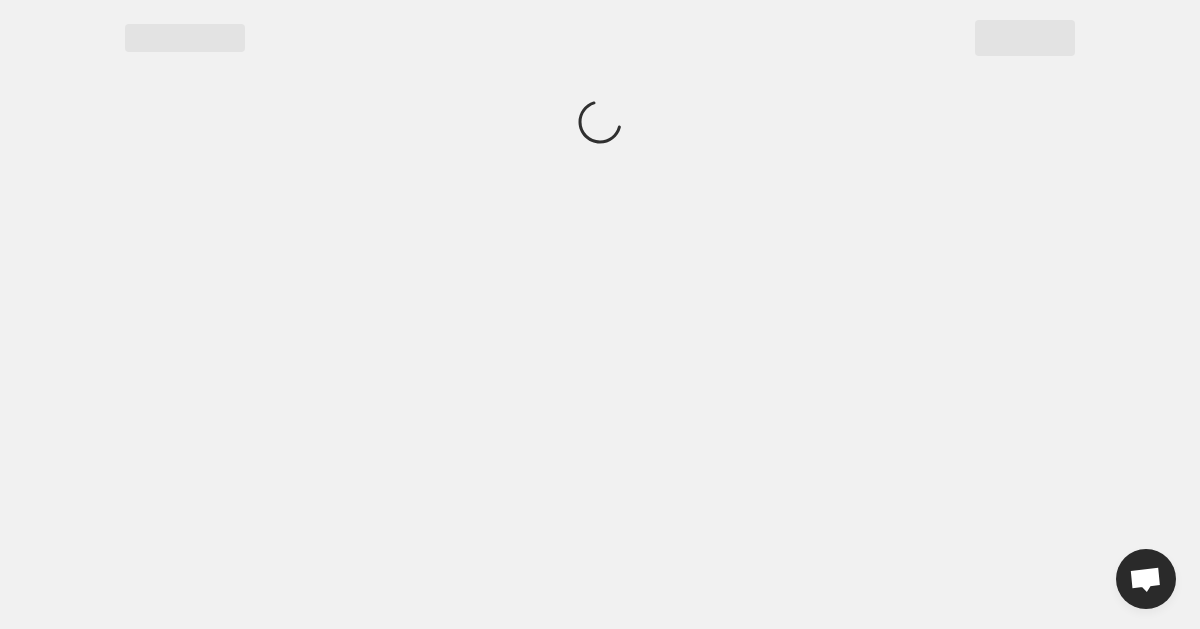 scroll, scrollTop: 0, scrollLeft: 0, axis: both 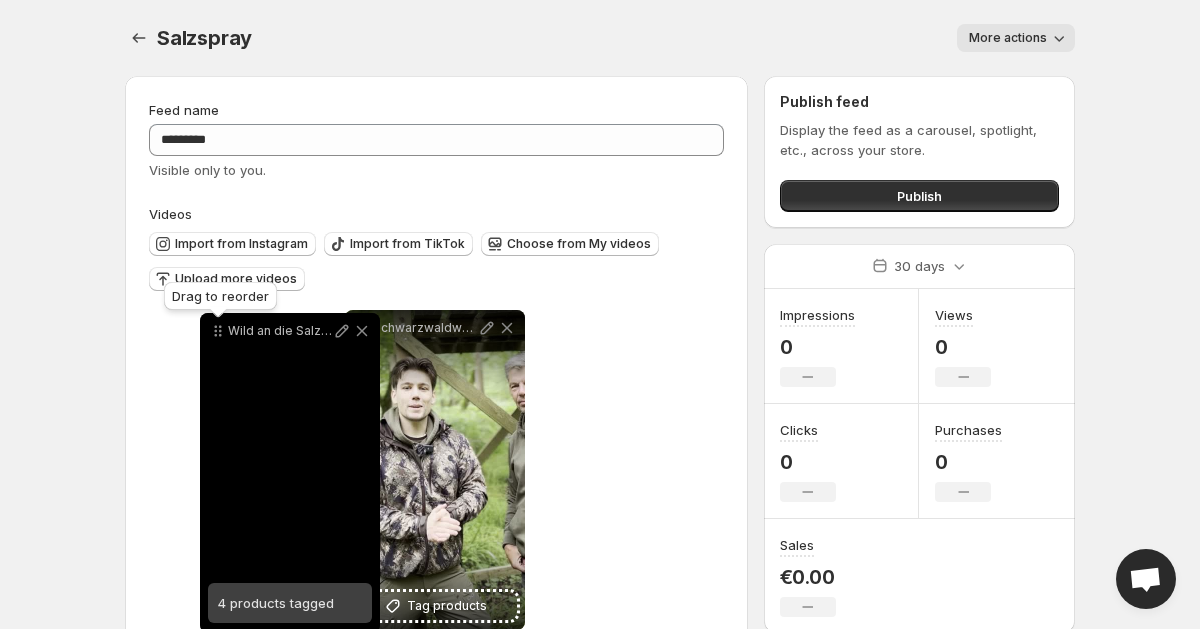 drag, startPoint x: 363, startPoint y: 323, endPoint x: 218, endPoint y: 326, distance: 145.03104 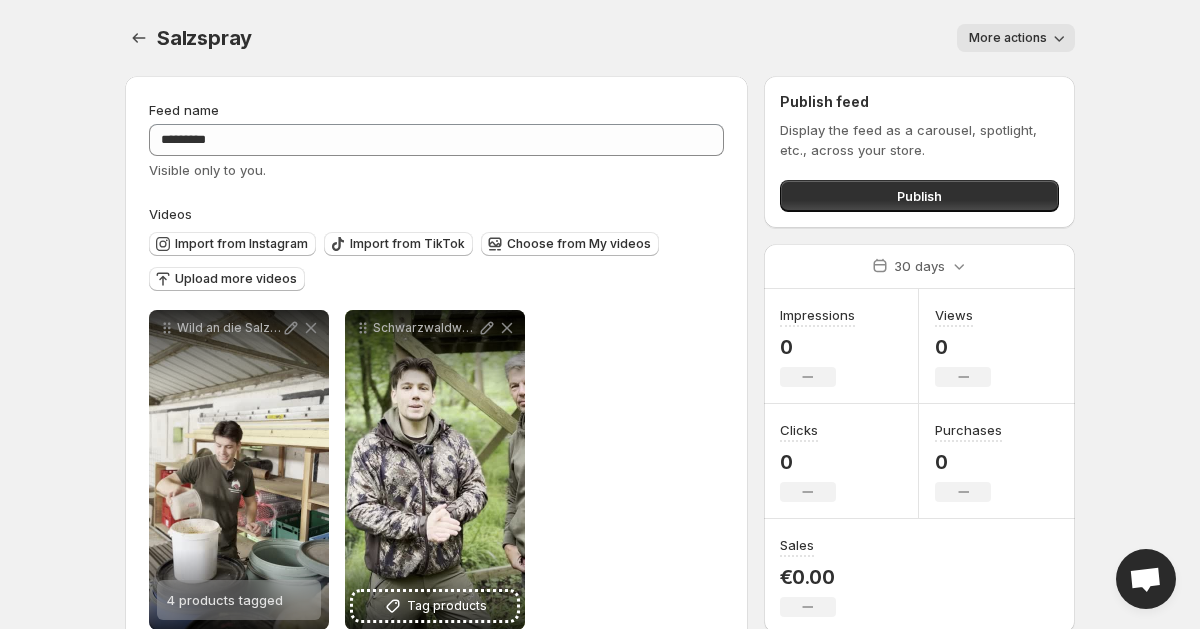 click on "**********" at bounding box center [436, 470] 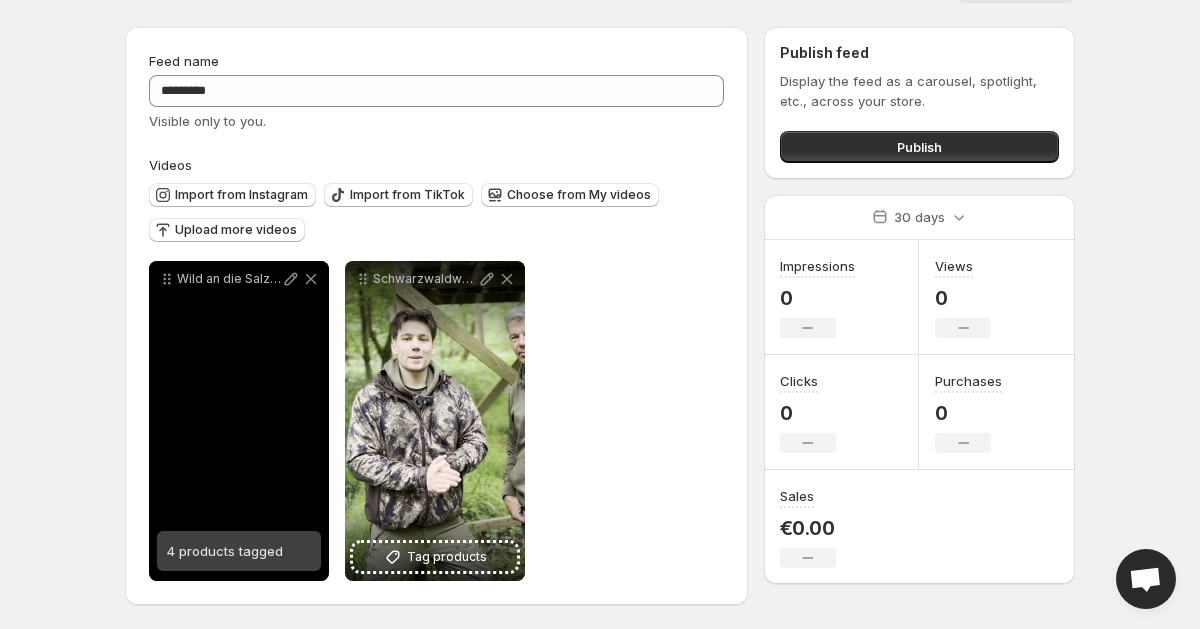 click on "Wild an die Salzlecke locken" at bounding box center [239, 421] 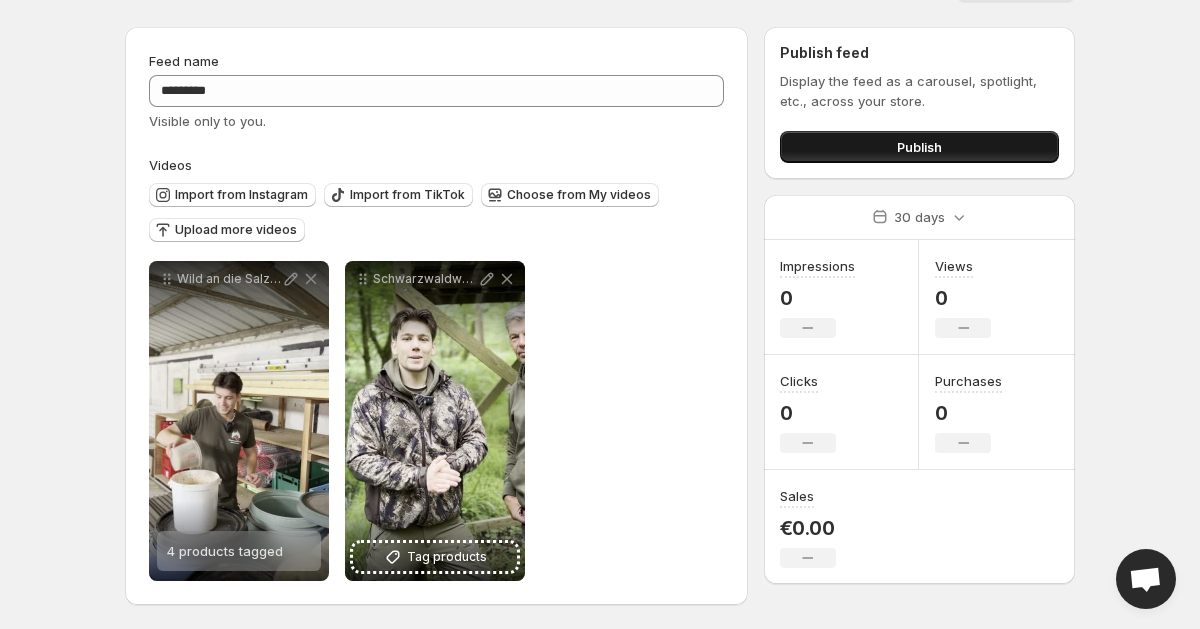 click on "Publish" at bounding box center (919, 147) 